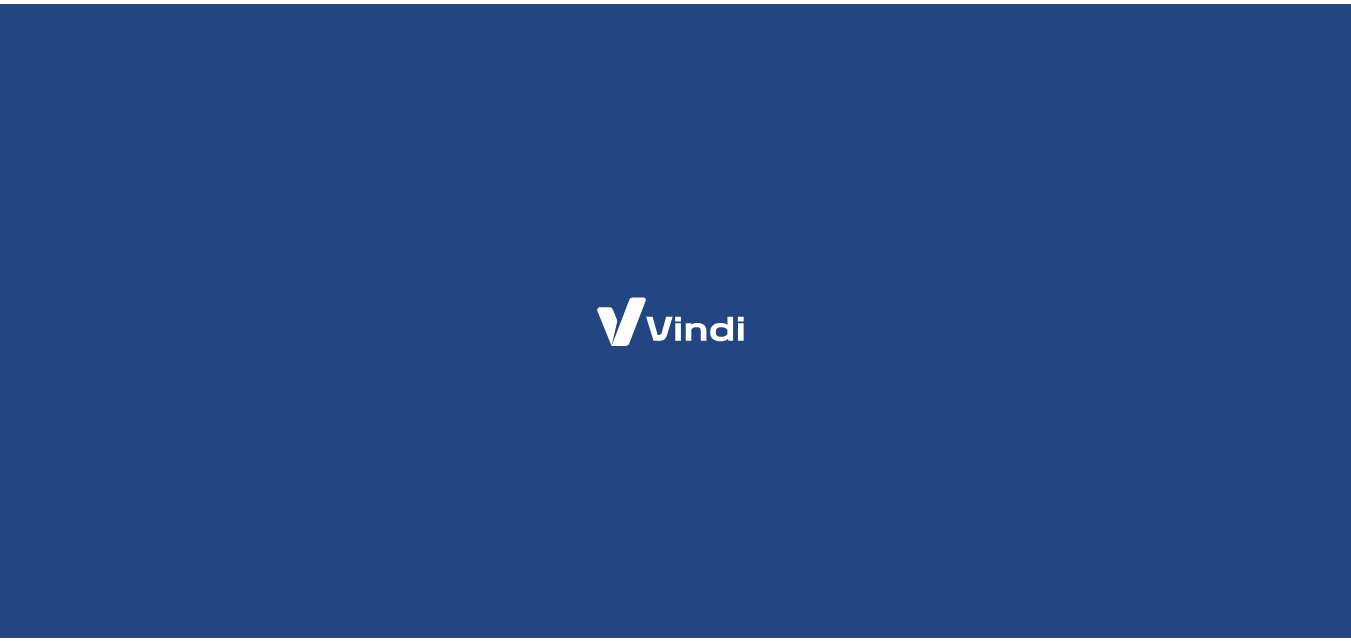 scroll, scrollTop: 0, scrollLeft: 0, axis: both 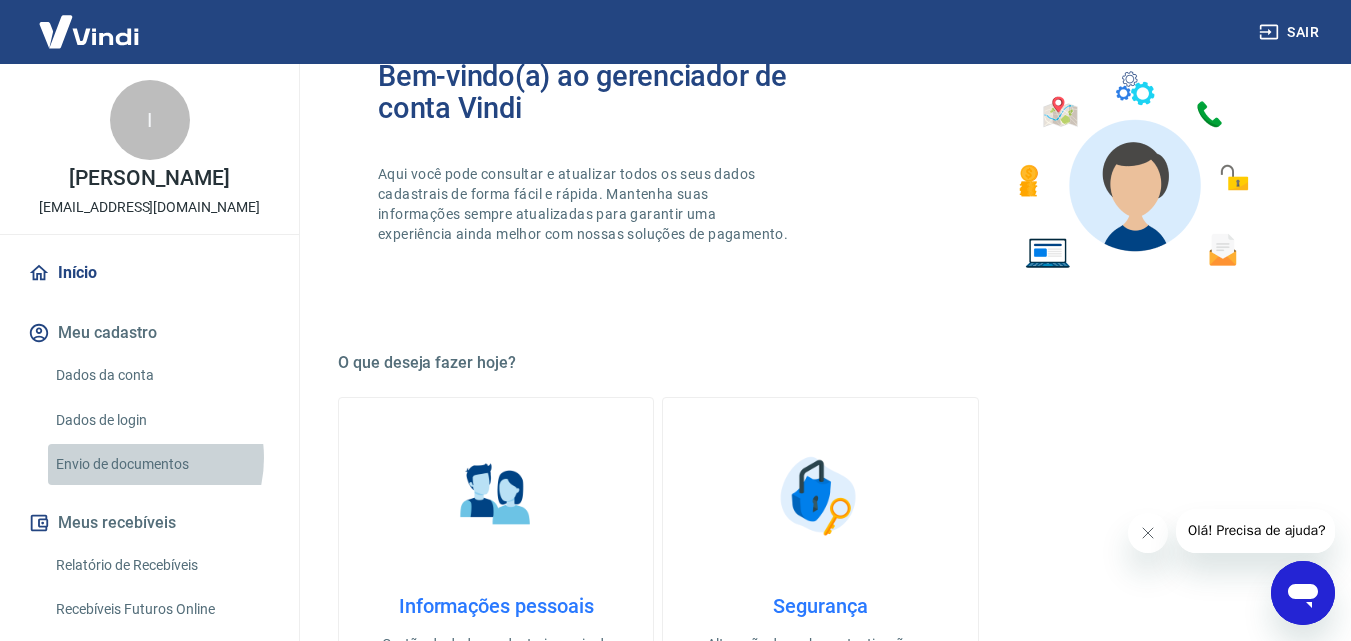 click on "Envio de documentos" at bounding box center (161, 464) 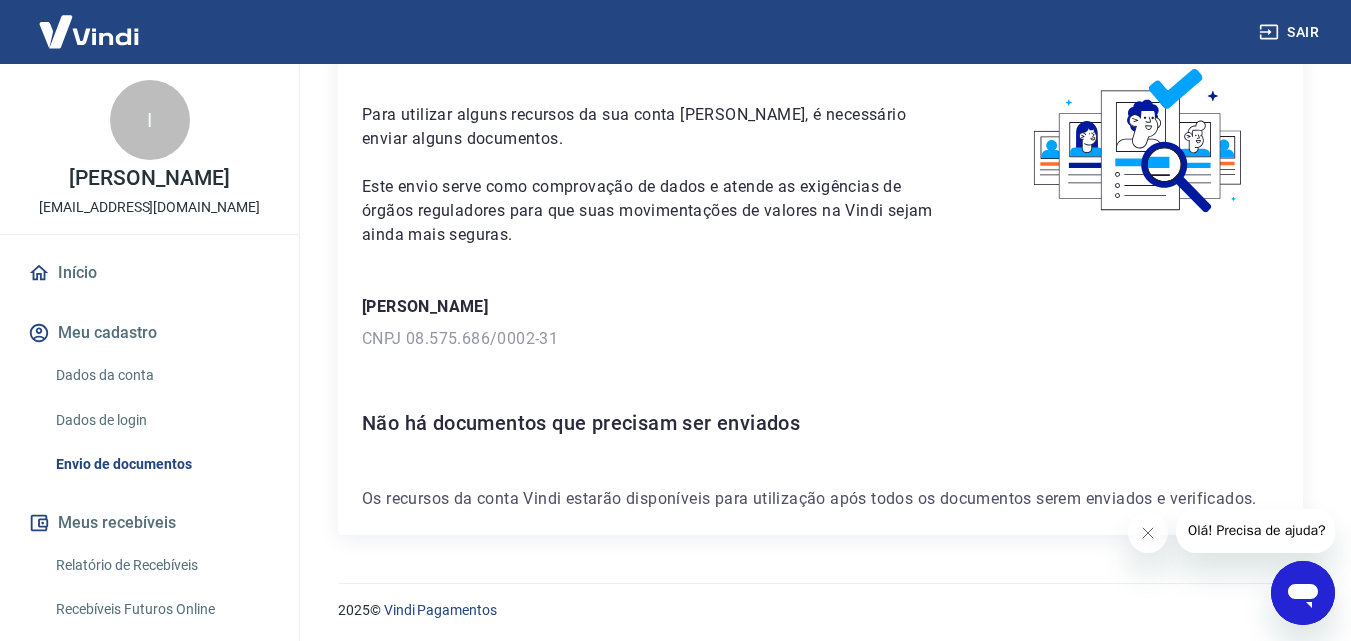 scroll, scrollTop: 109, scrollLeft: 0, axis: vertical 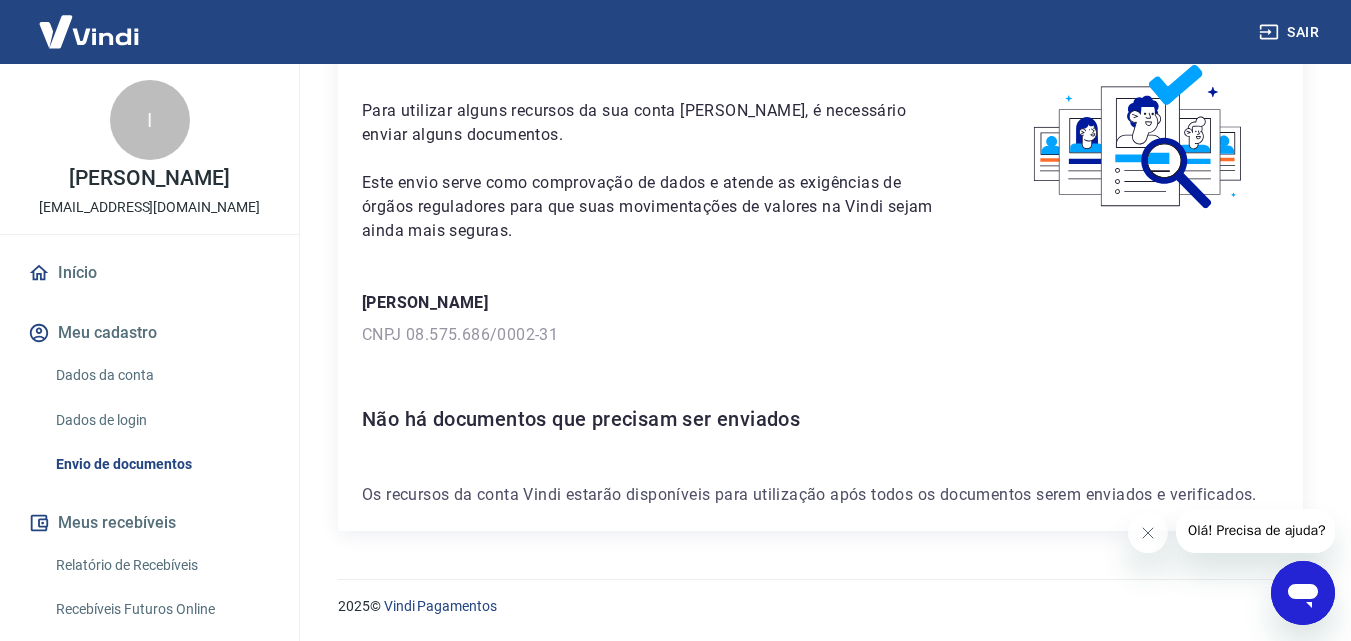 click 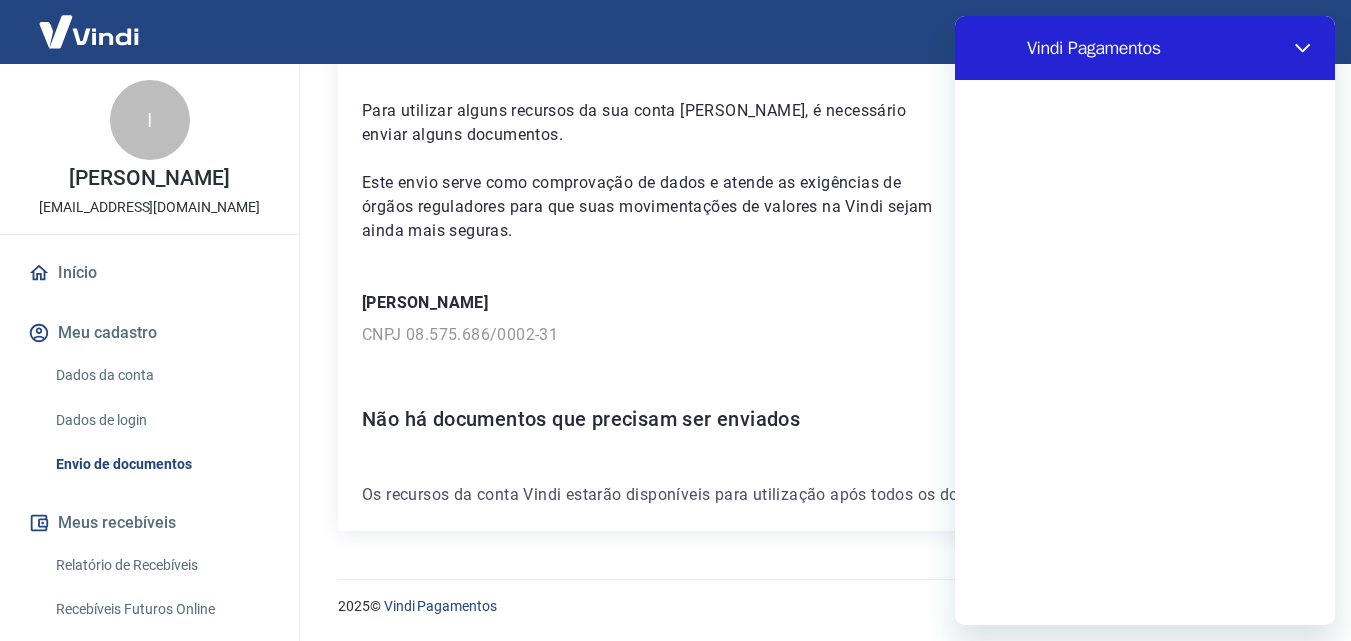 scroll, scrollTop: 0, scrollLeft: 0, axis: both 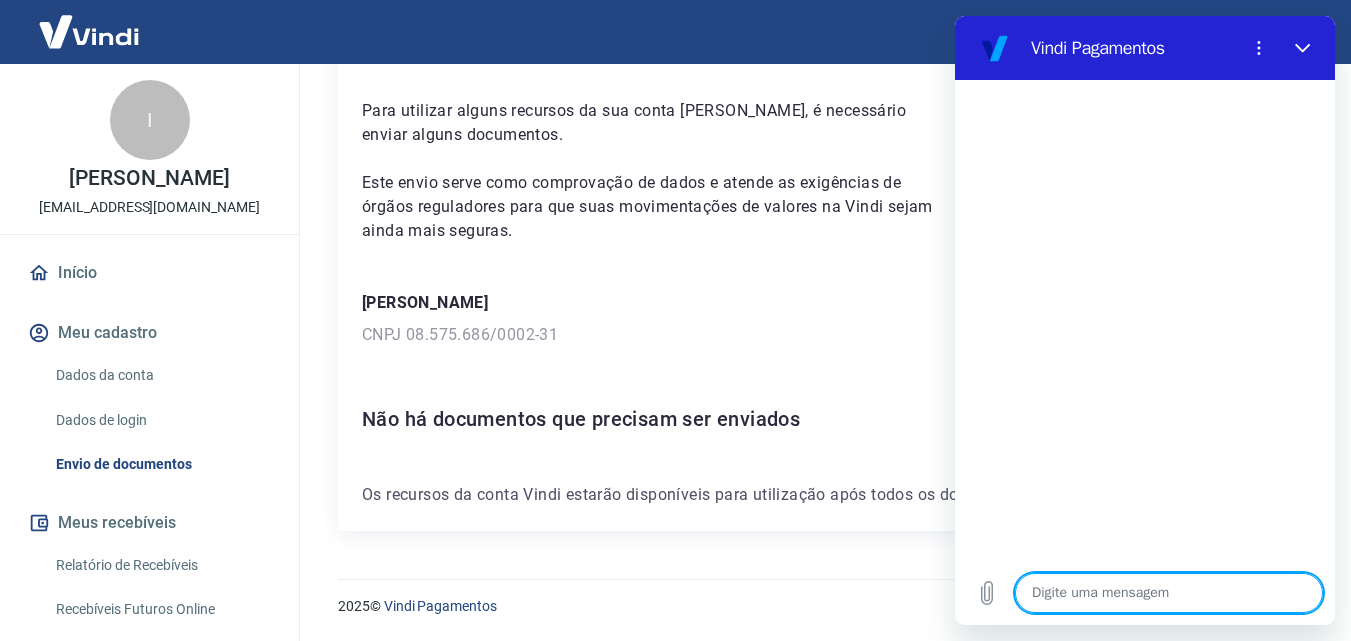 click at bounding box center [1169, 593] 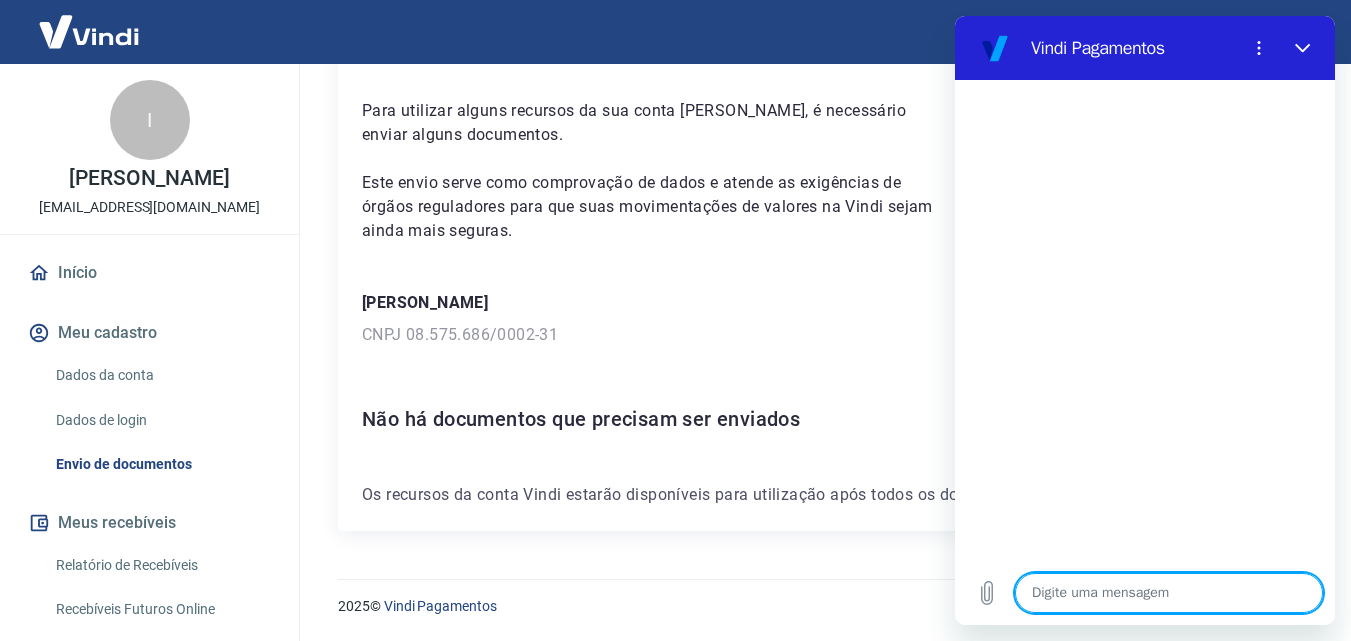 type on "F" 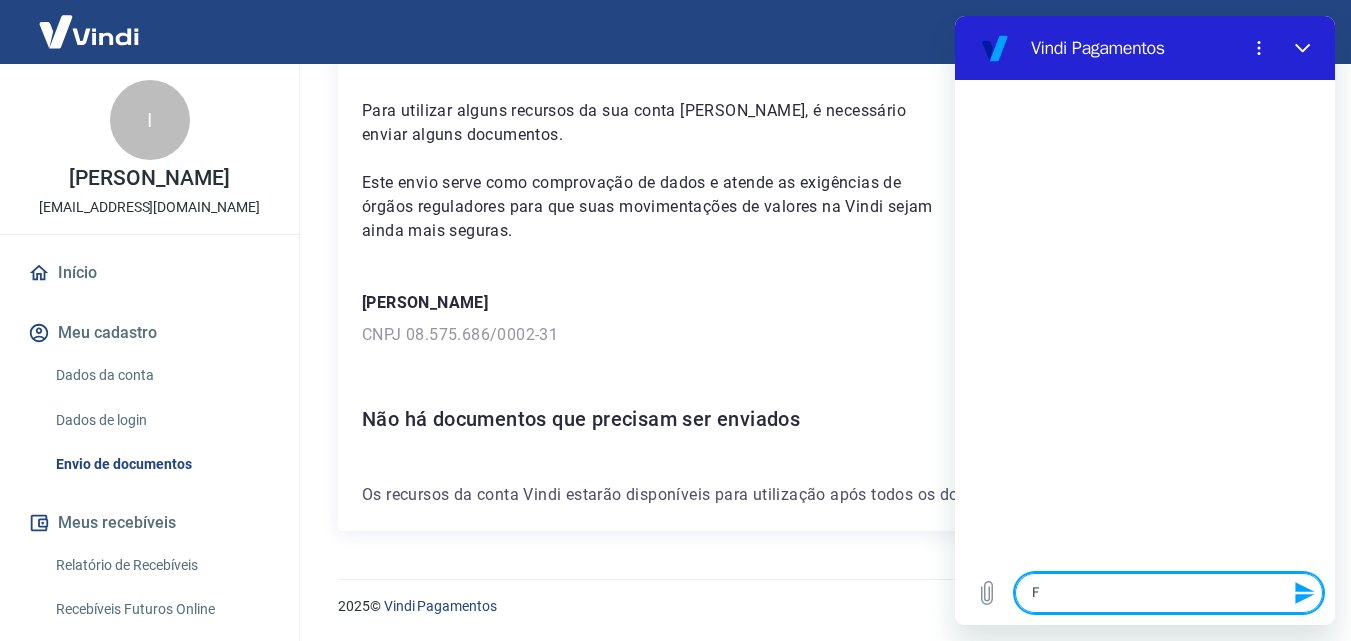 type on "Fa" 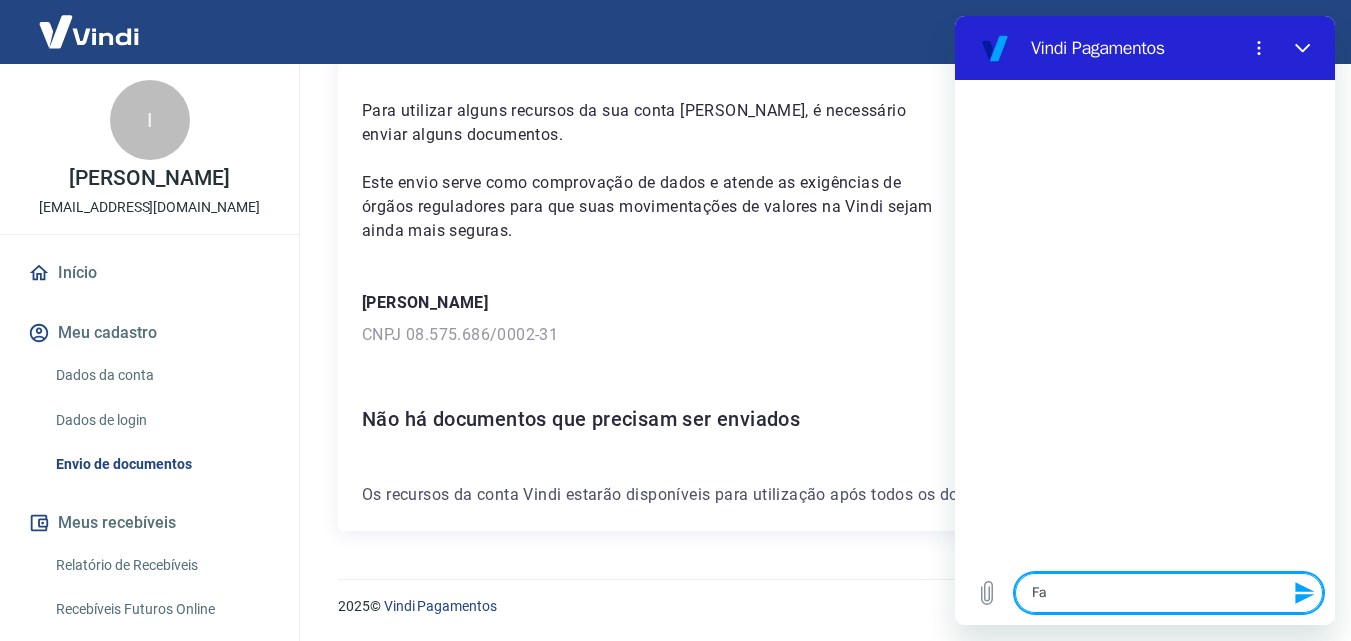 type on "Fal" 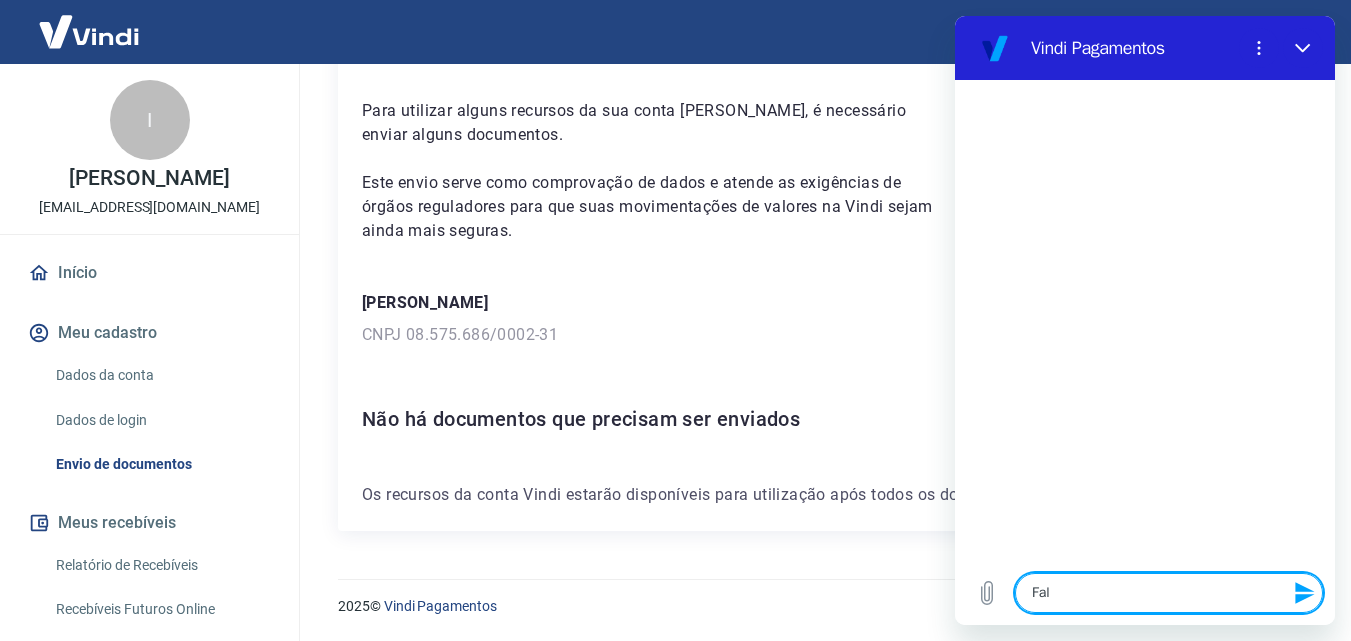type on "x" 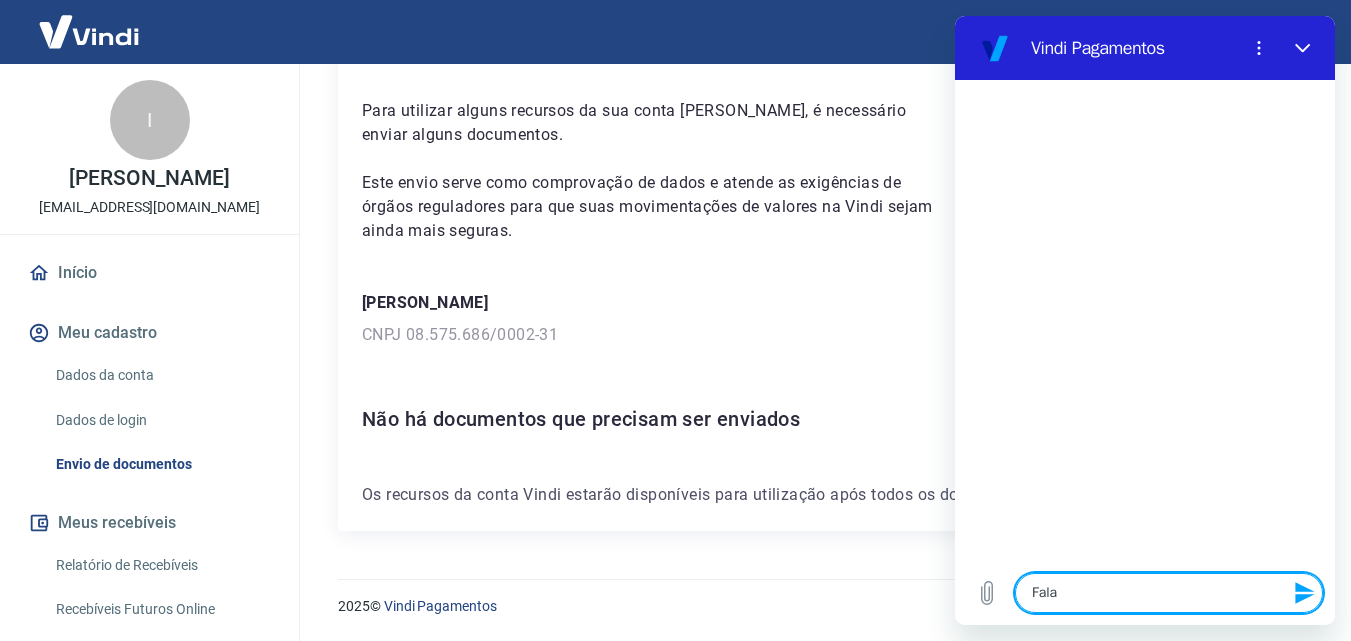 type on "x" 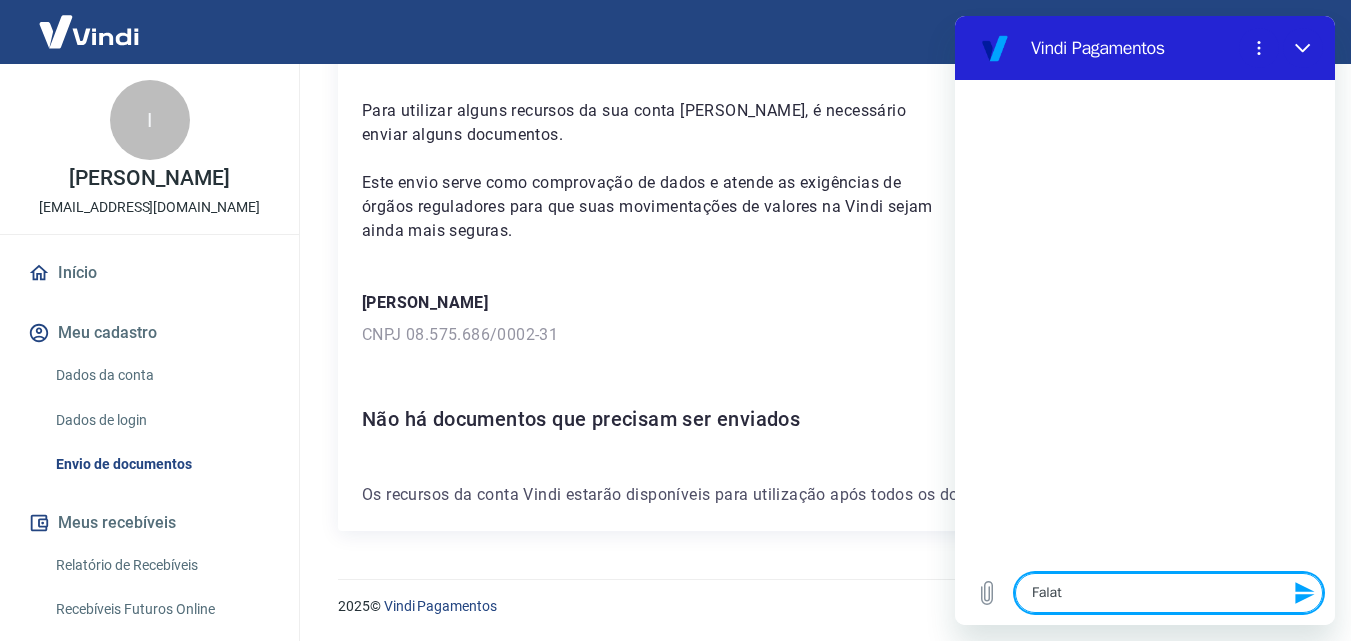 type on "Falat" 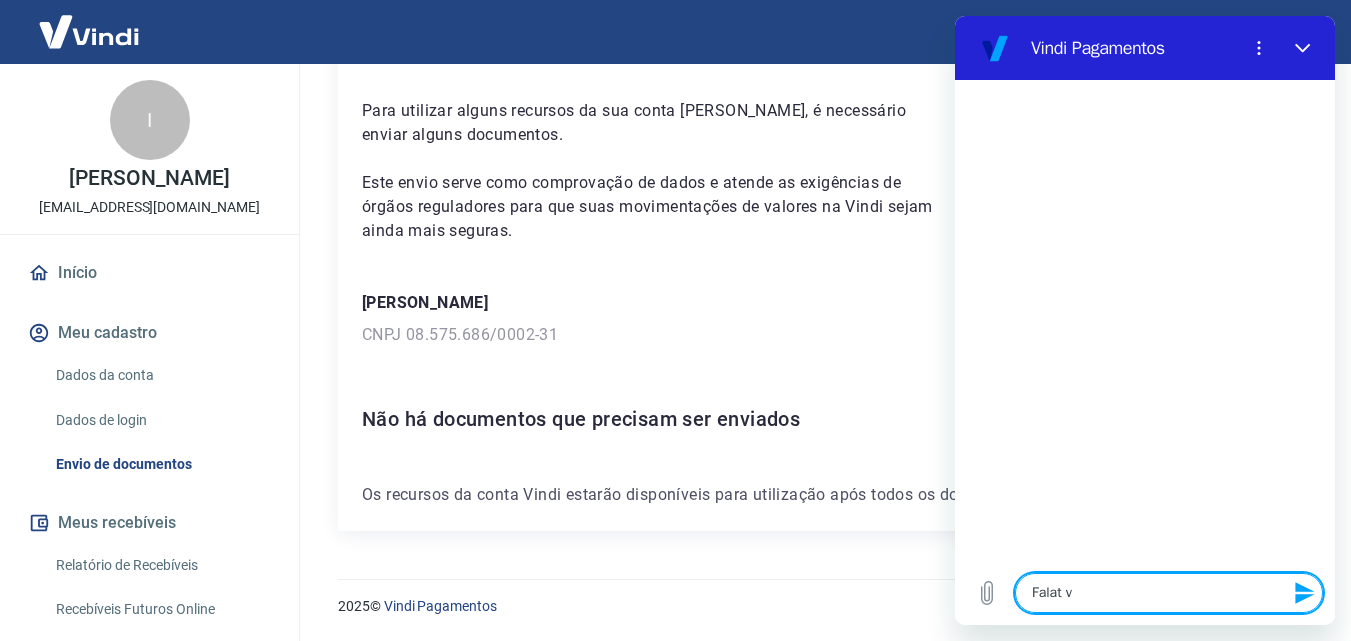 type on "Falat vp" 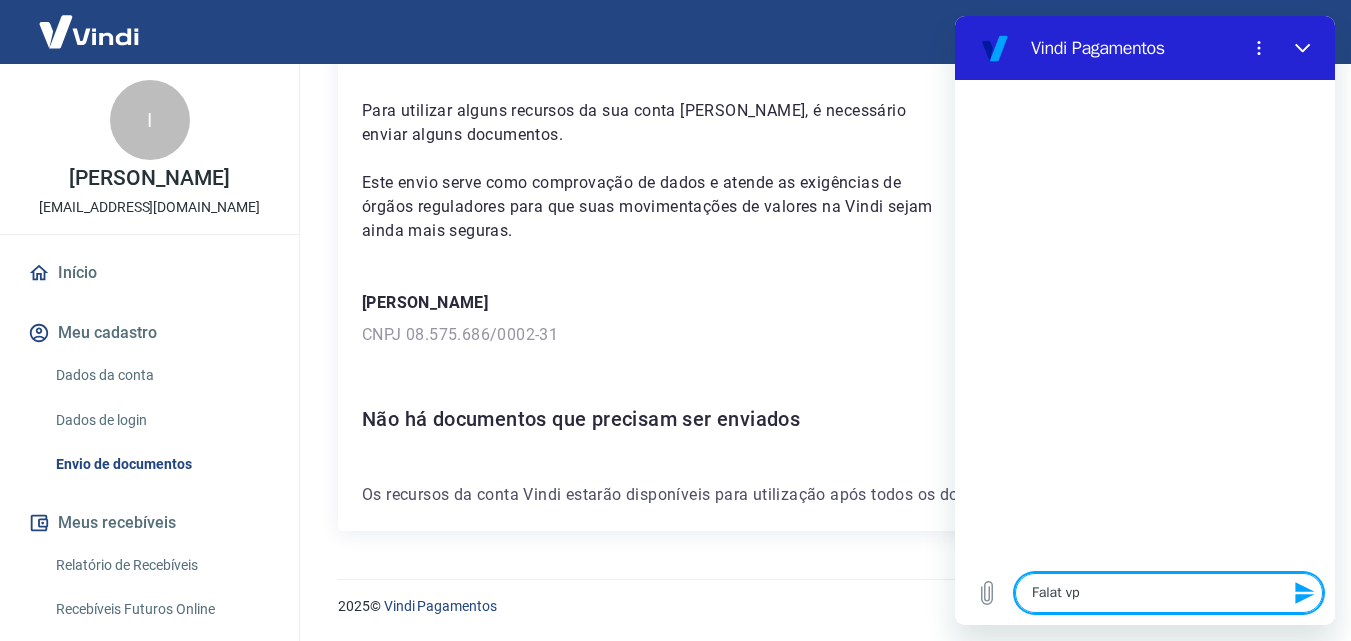 type on "Falat v" 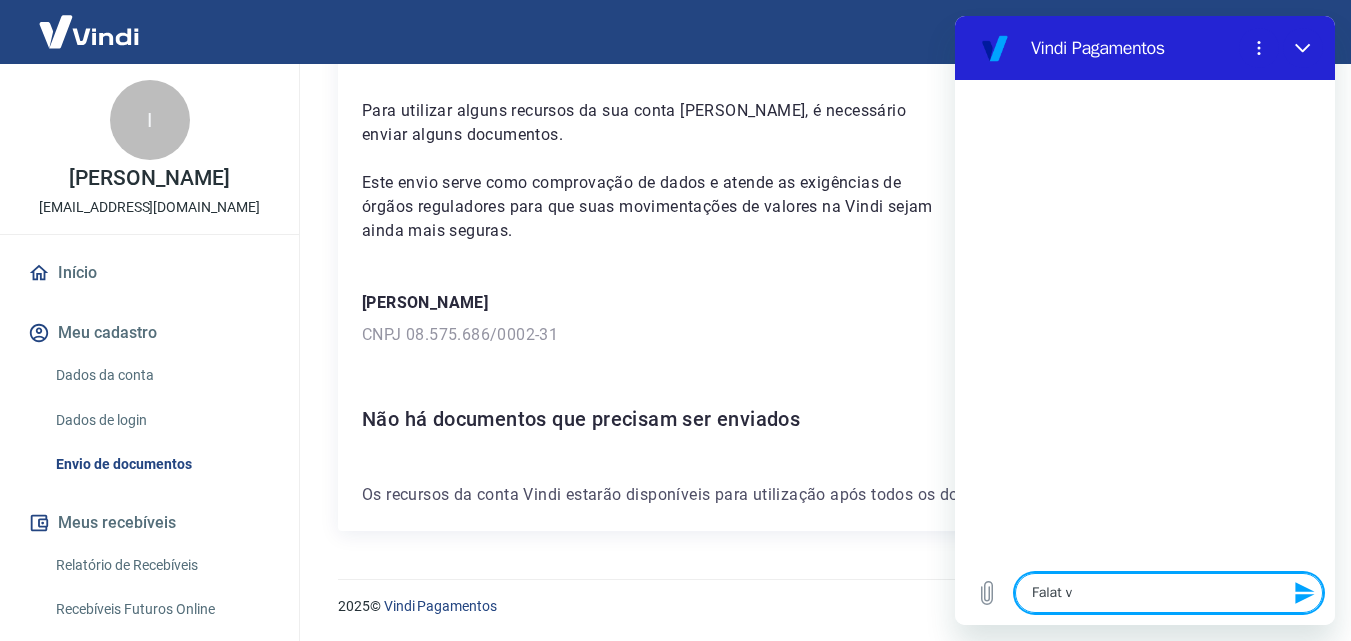 type on "Falat" 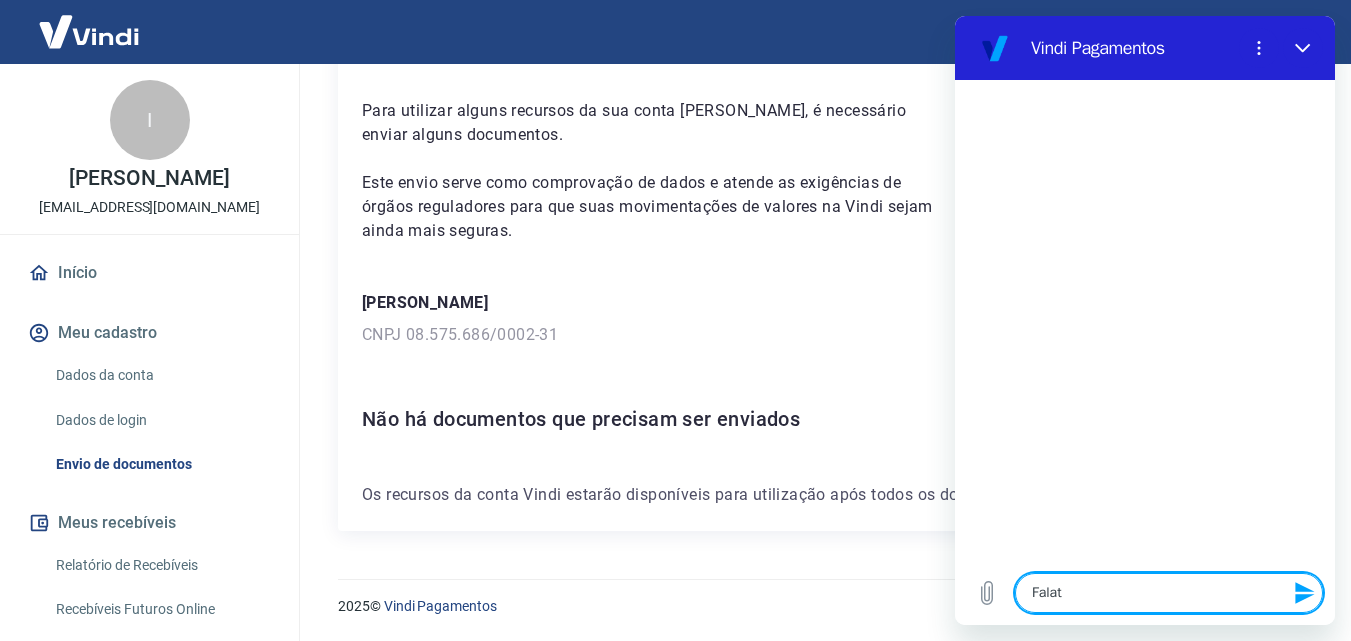 type on "x" 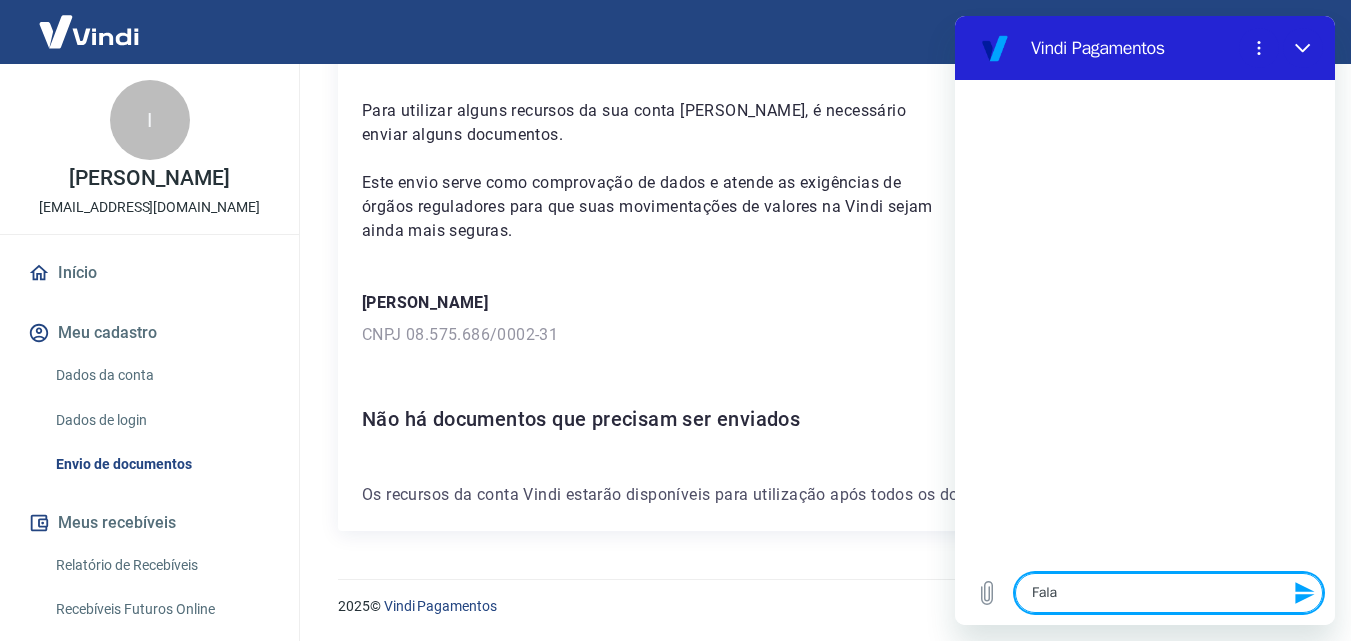 type on "Falar" 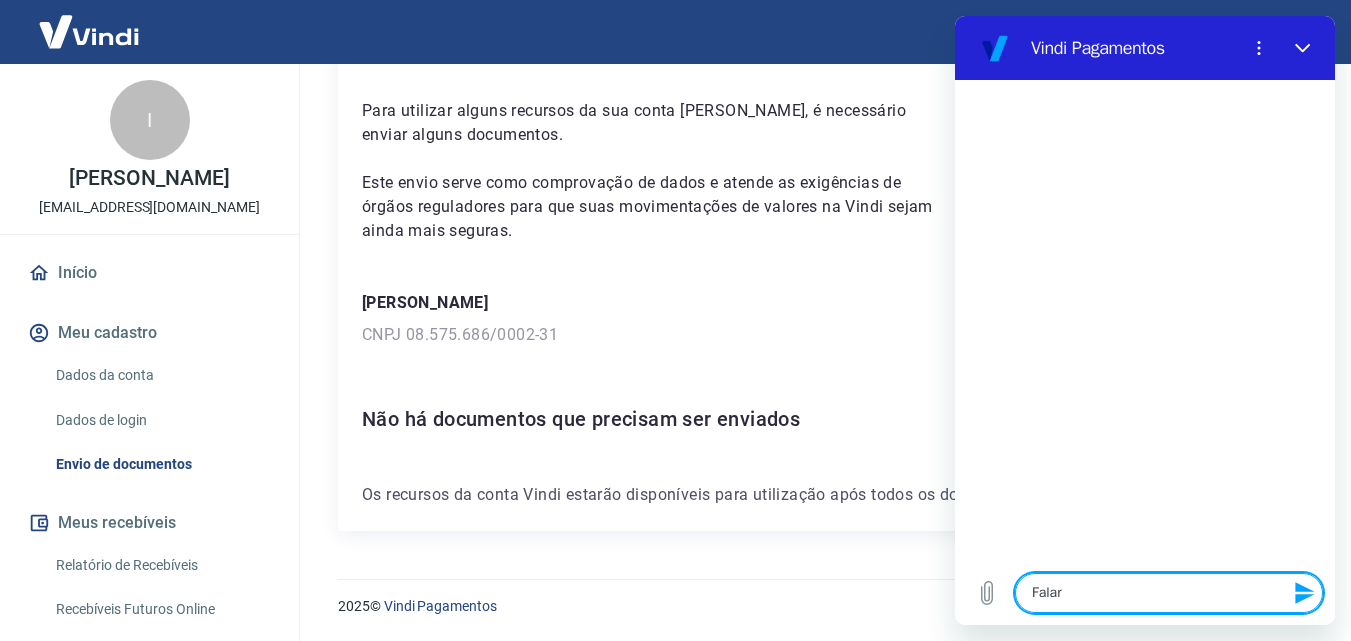 type on "Falar" 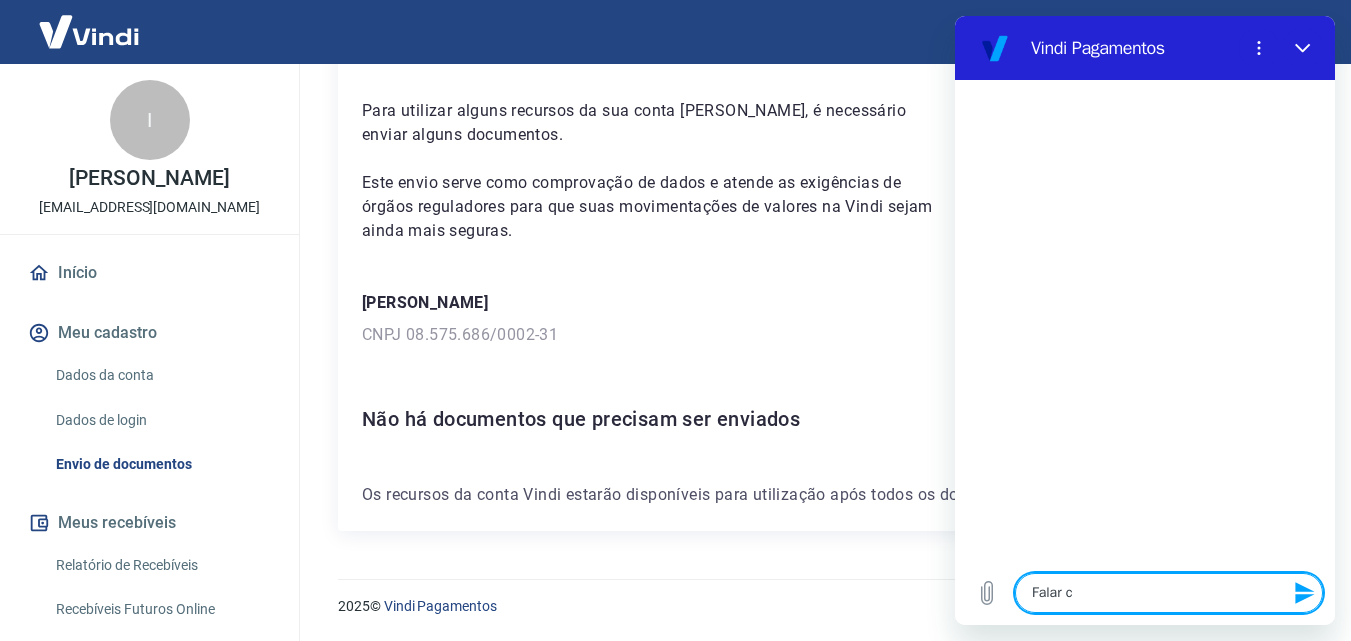 type on "Falar co" 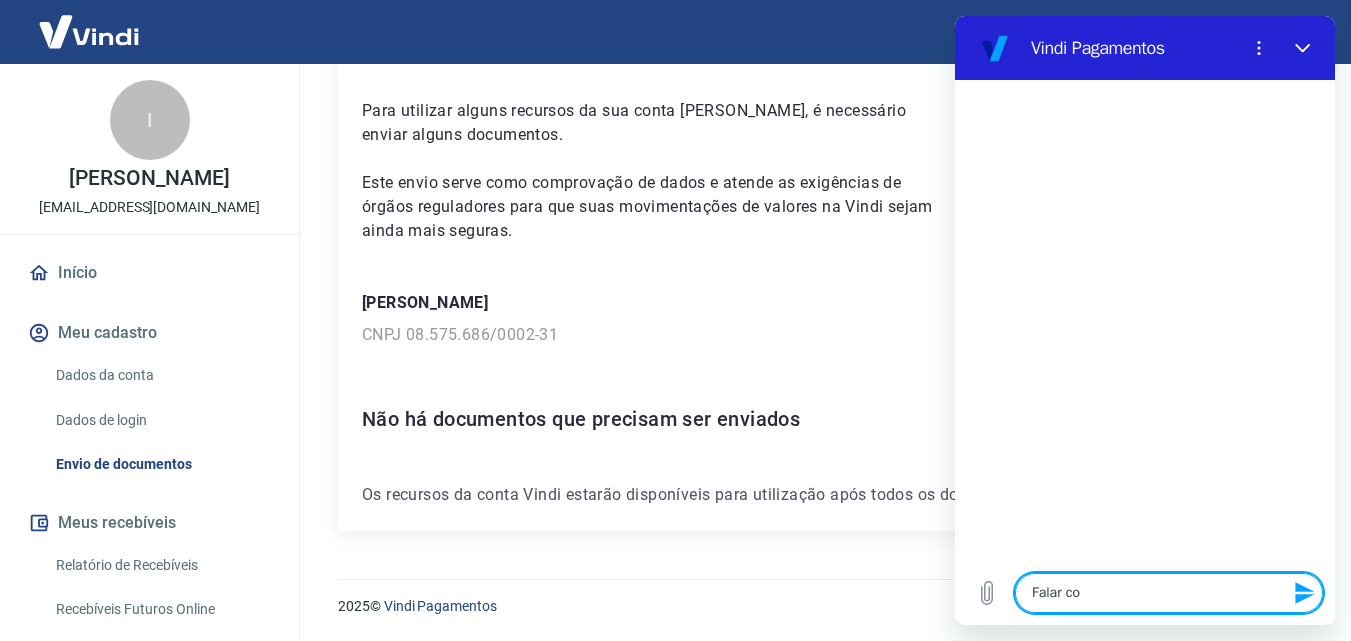 type on "Falar com" 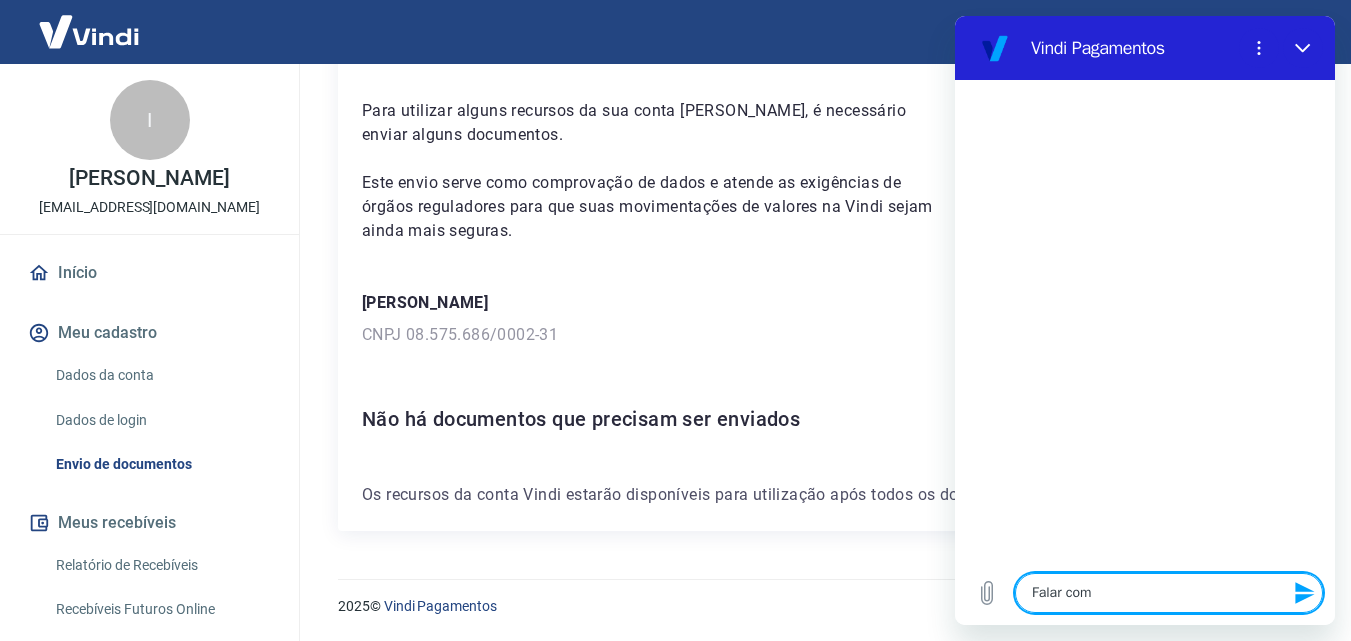 type on "Falar com" 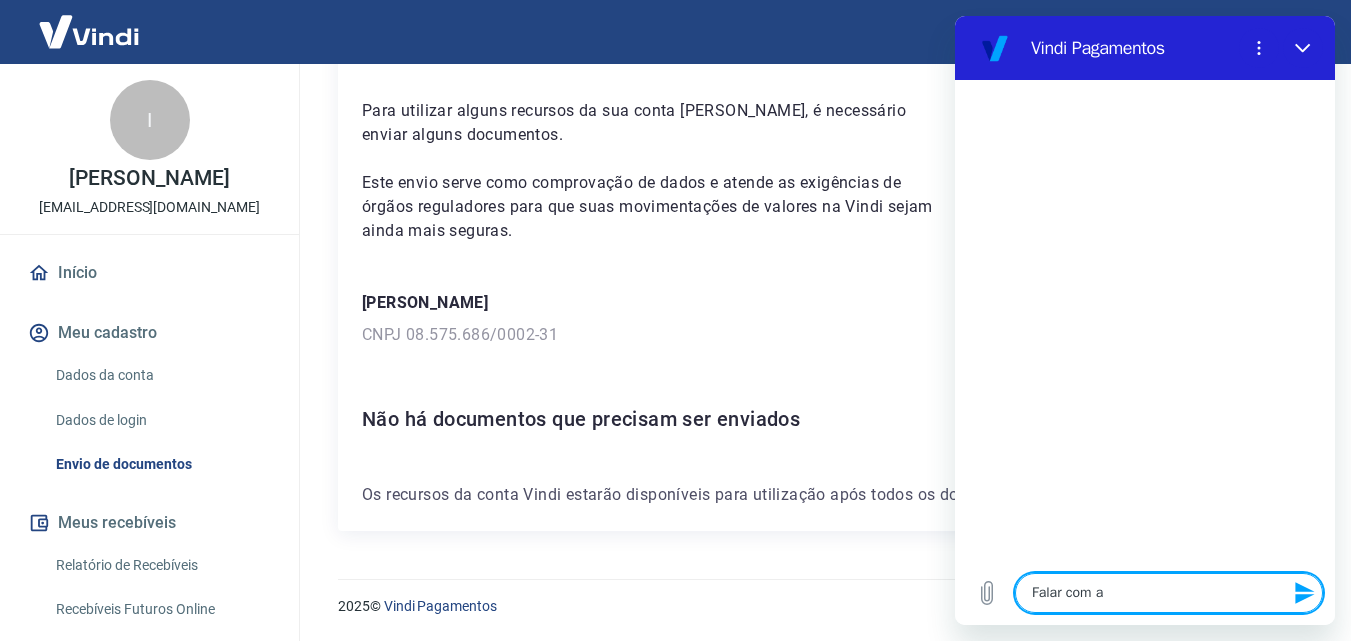 type on "x" 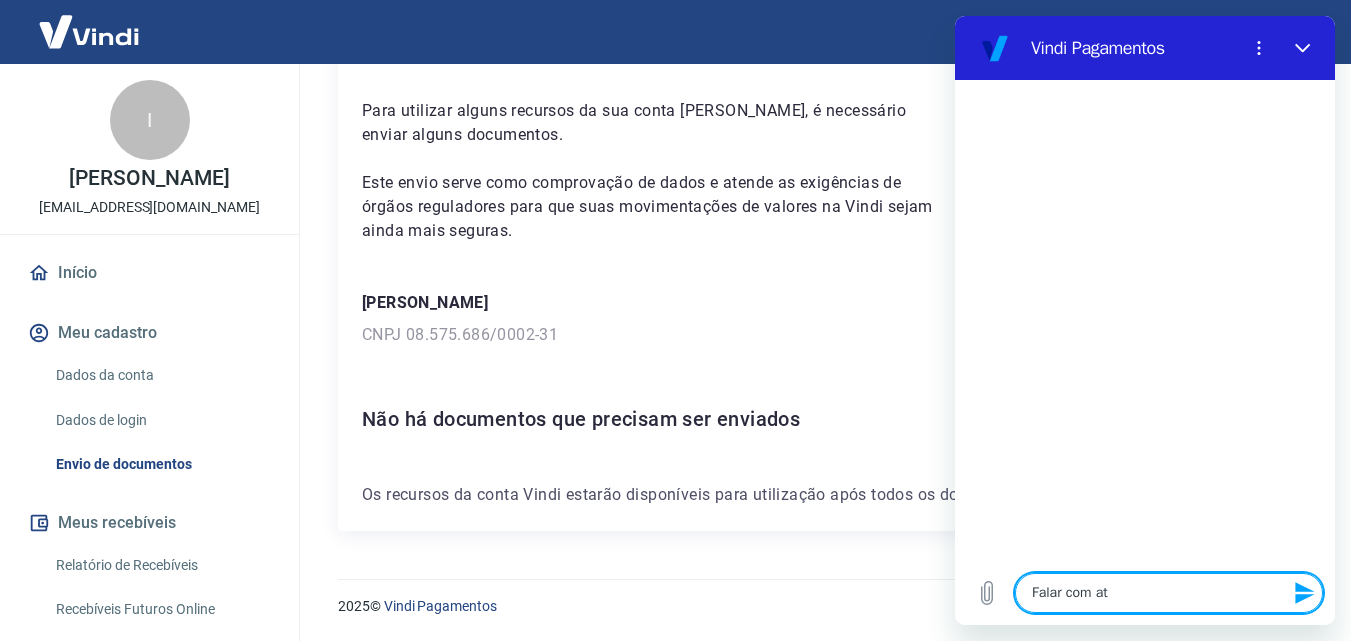 type on "Falar com ate" 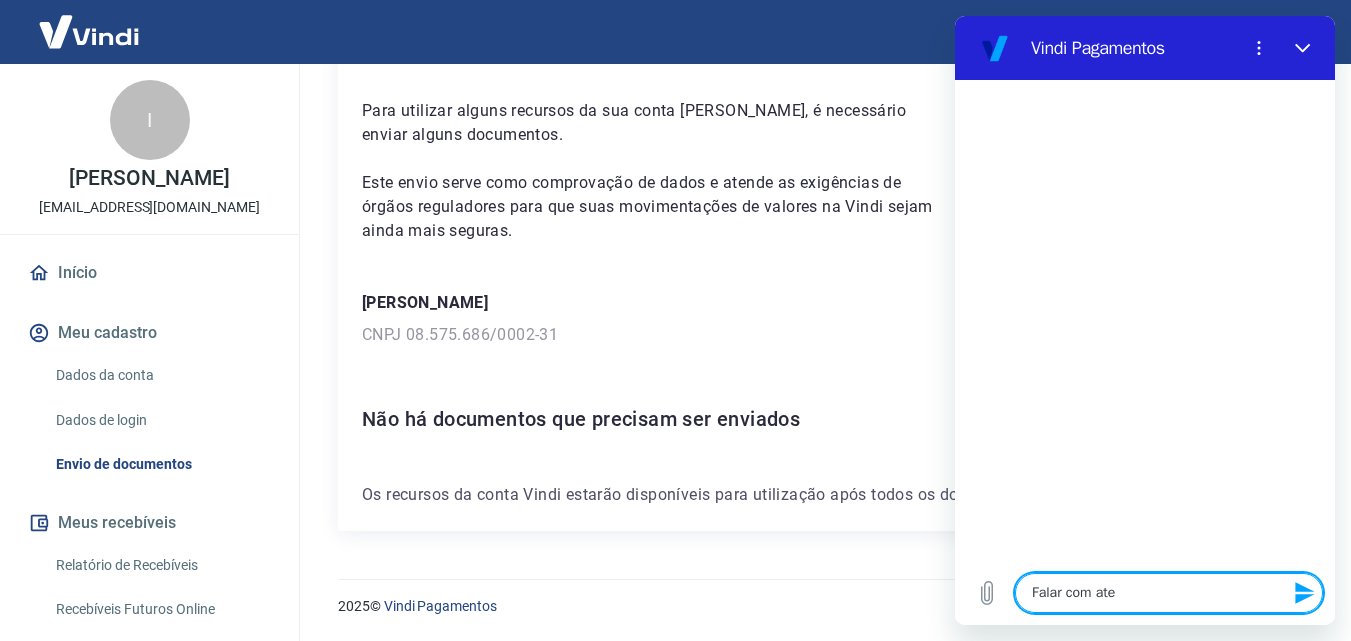 type on "Falar com aten" 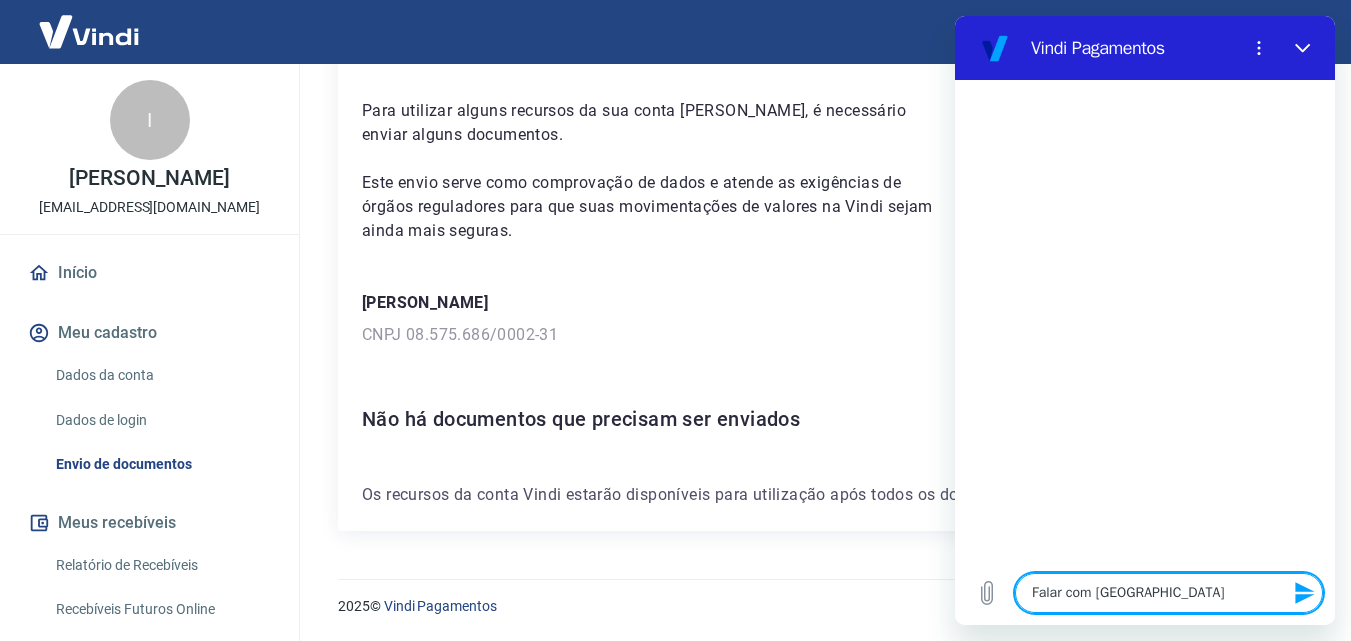 type on "Falar com atend" 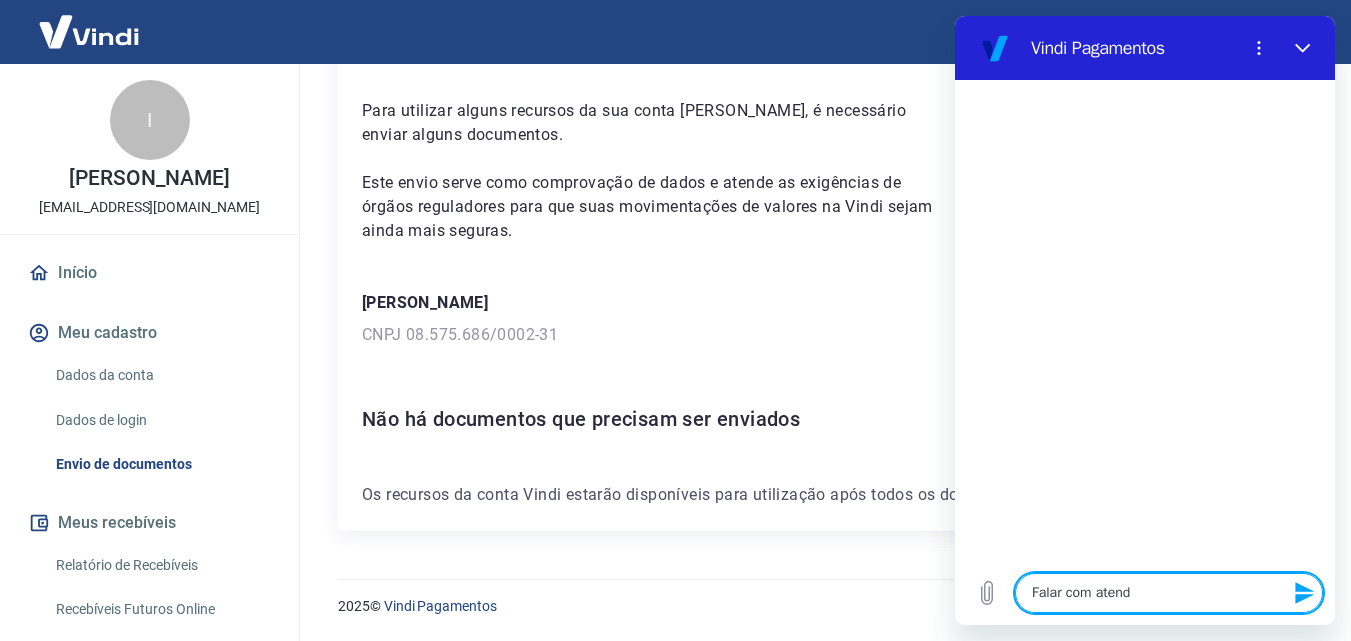 type on "Falar com atende" 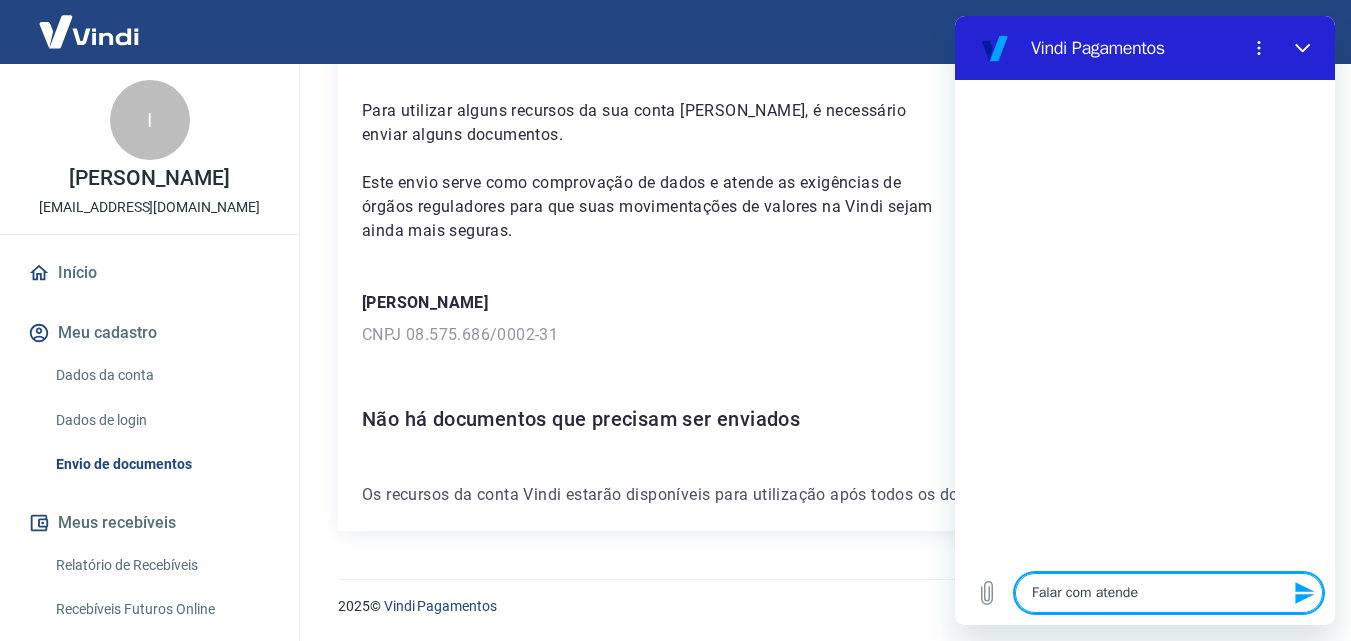type on "Falar com atenden" 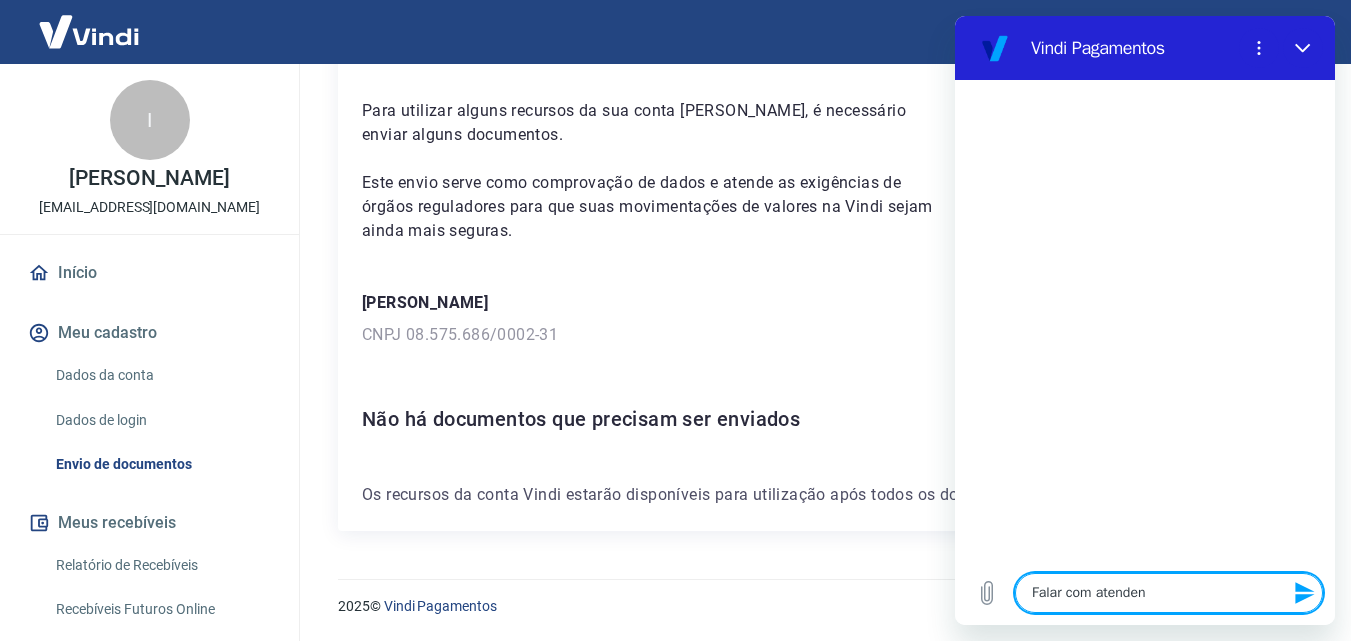 type on "x" 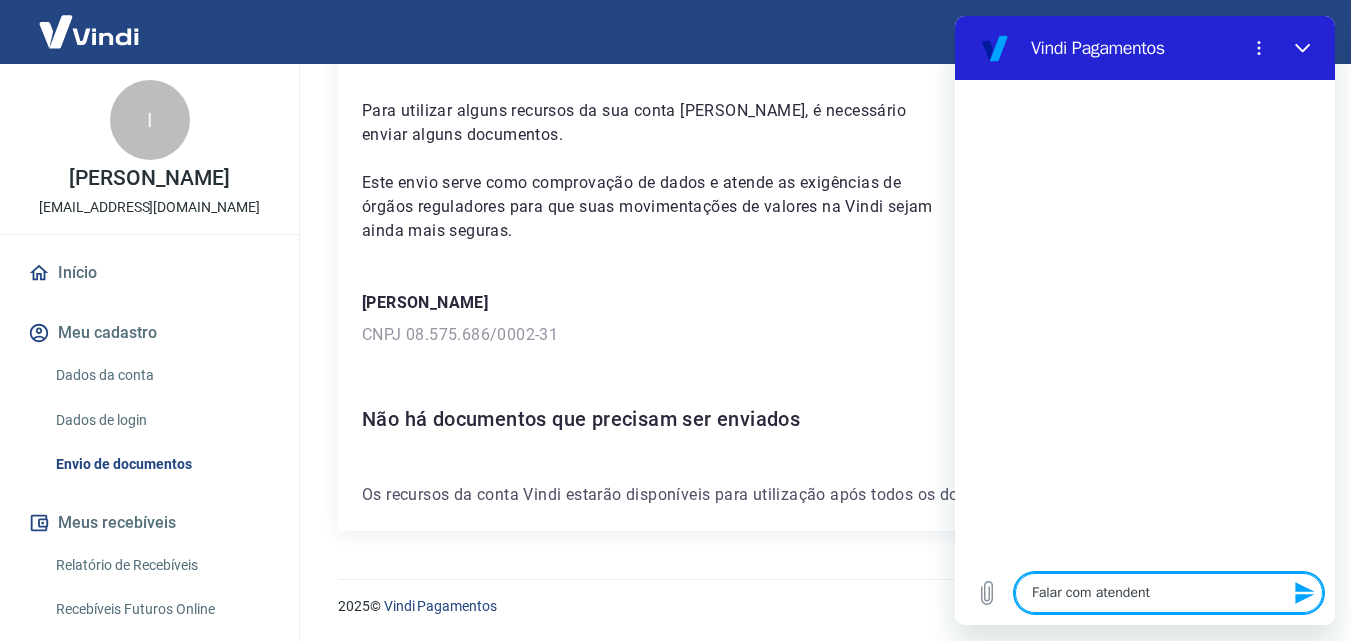 type on "x" 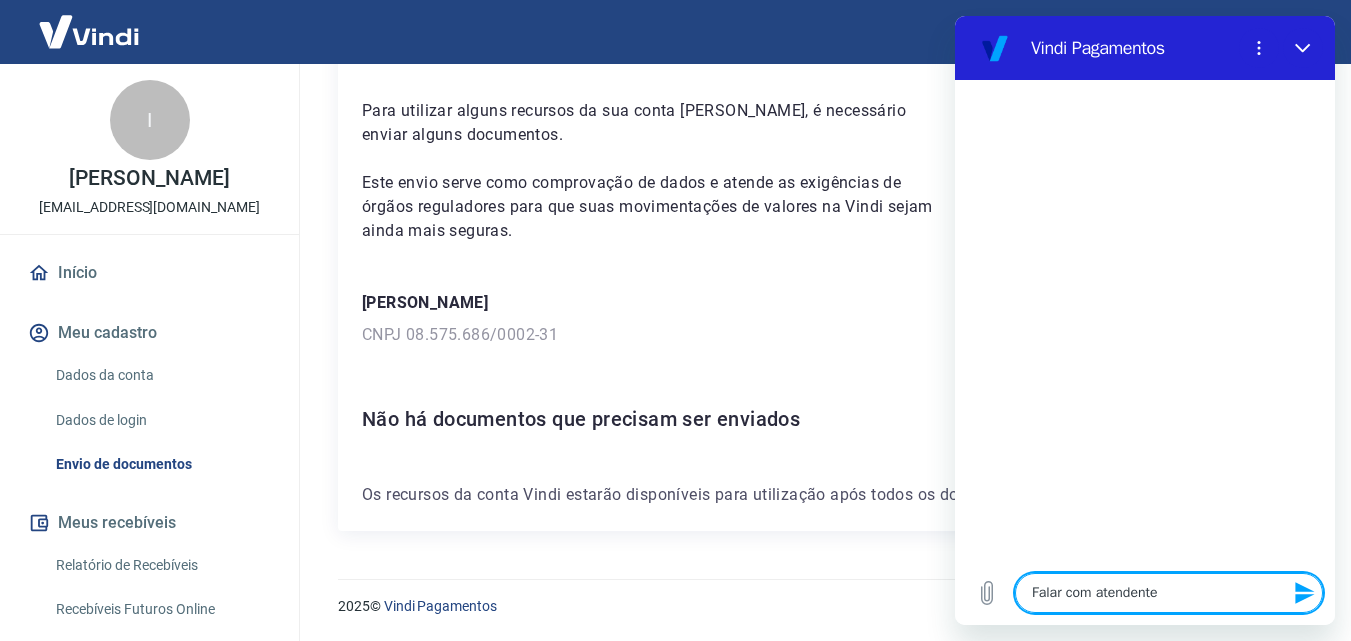 type 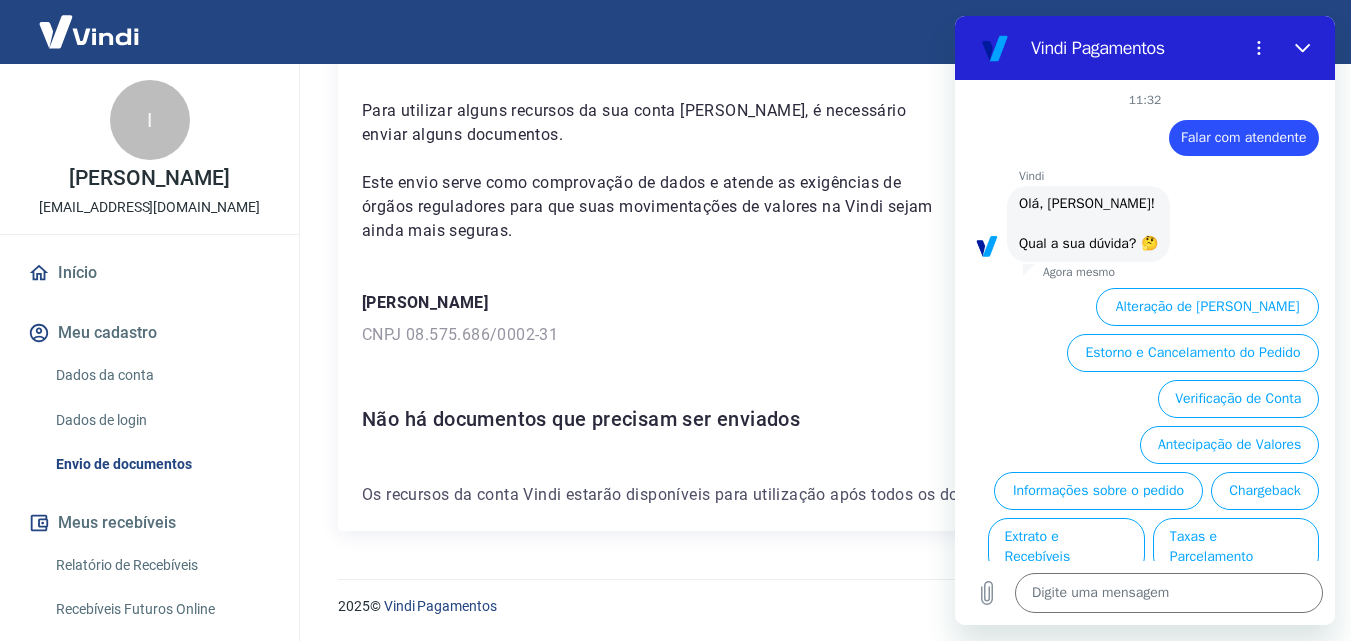 scroll, scrollTop: 92, scrollLeft: 0, axis: vertical 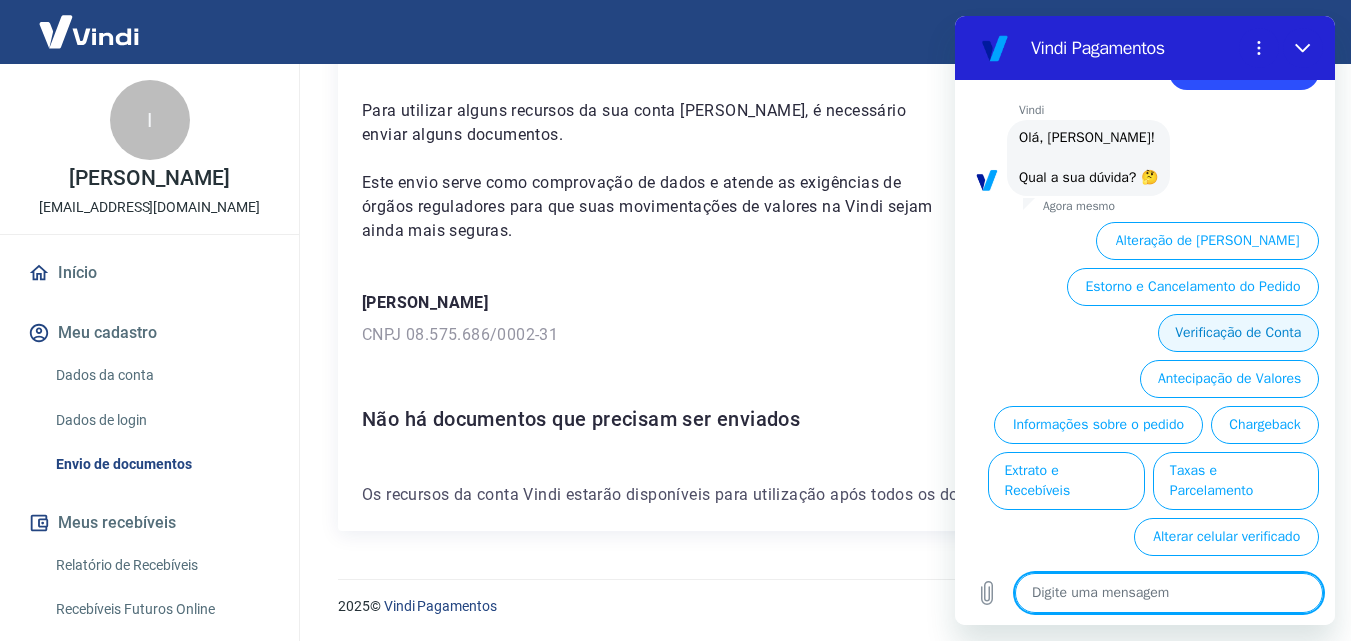 click on "Verificação de Conta" at bounding box center [1238, 333] 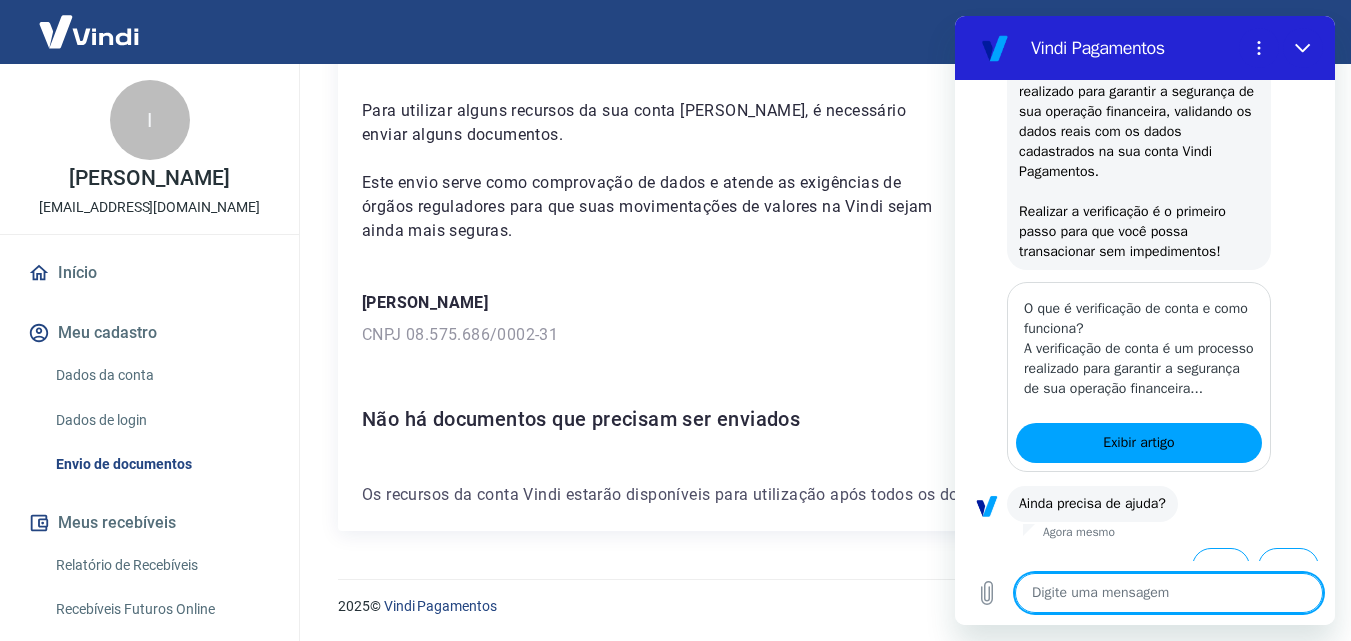 scroll, scrollTop: 336, scrollLeft: 0, axis: vertical 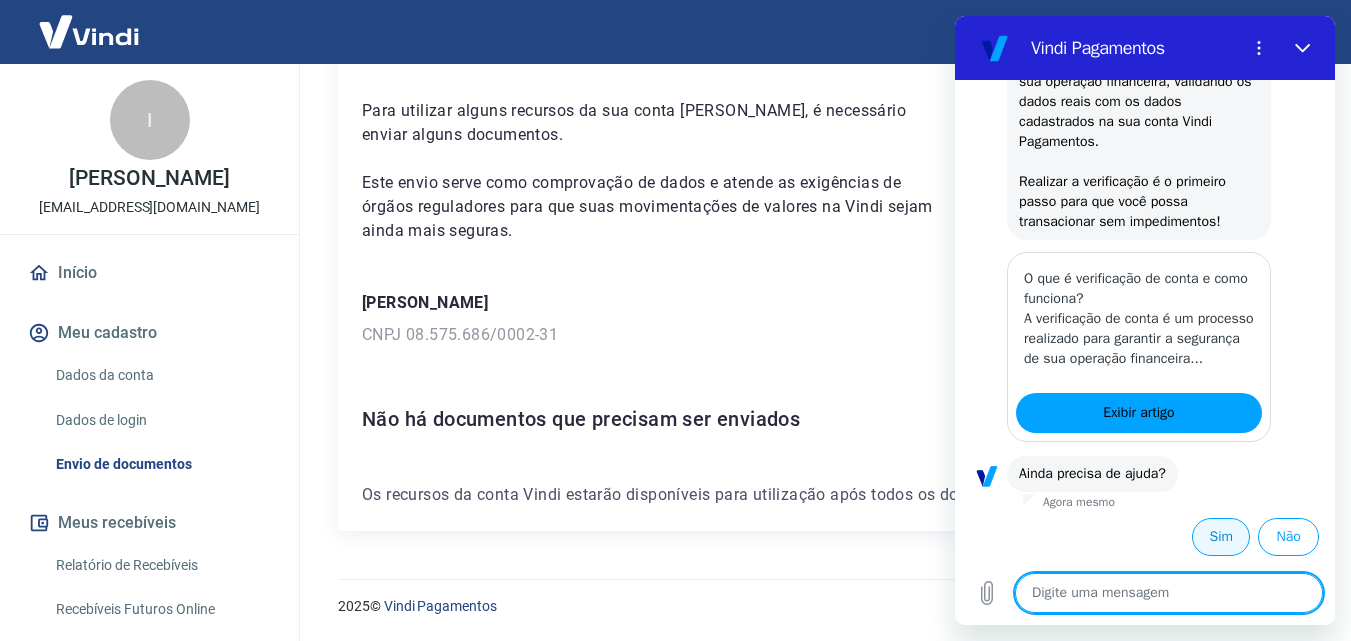 click on "Sim" at bounding box center (1221, 537) 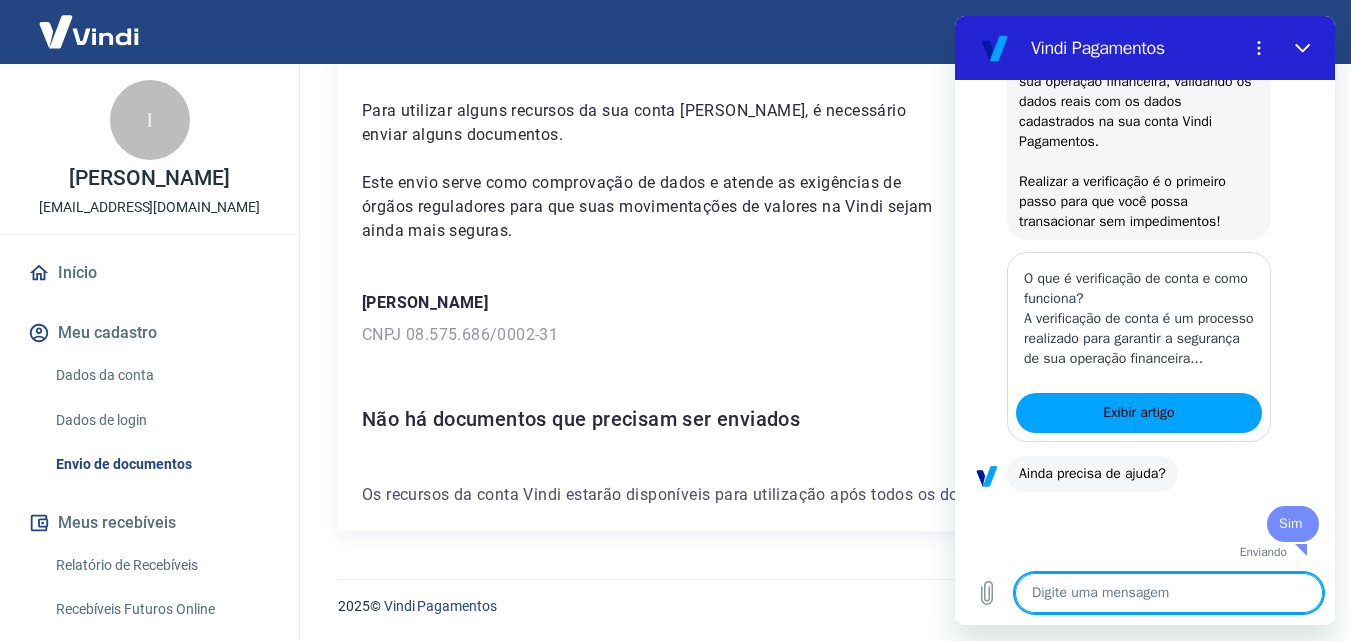 type on "x" 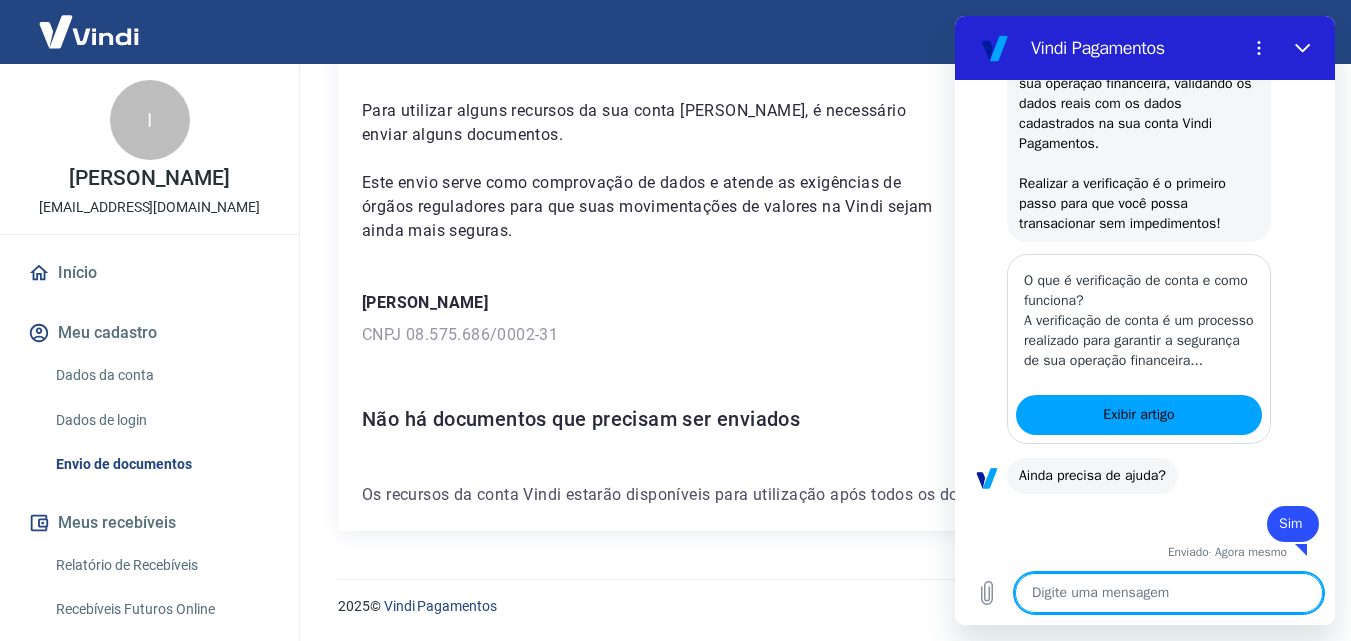 click at bounding box center (1169, 593) 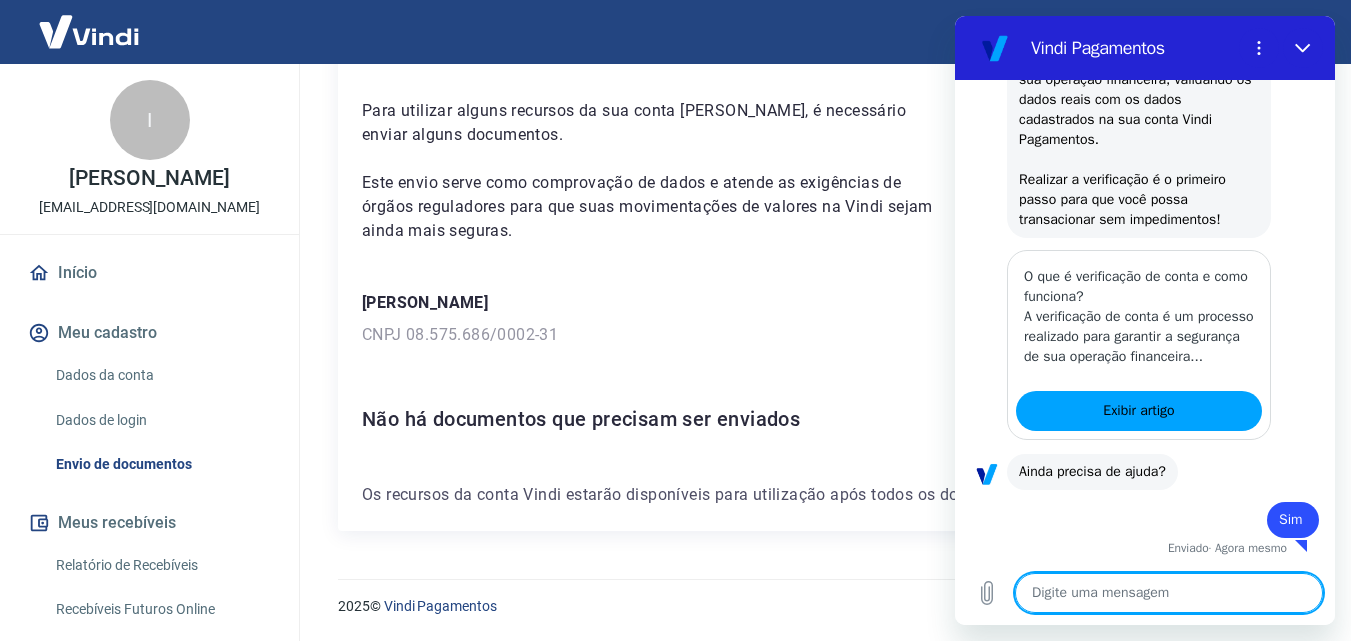 type on "f" 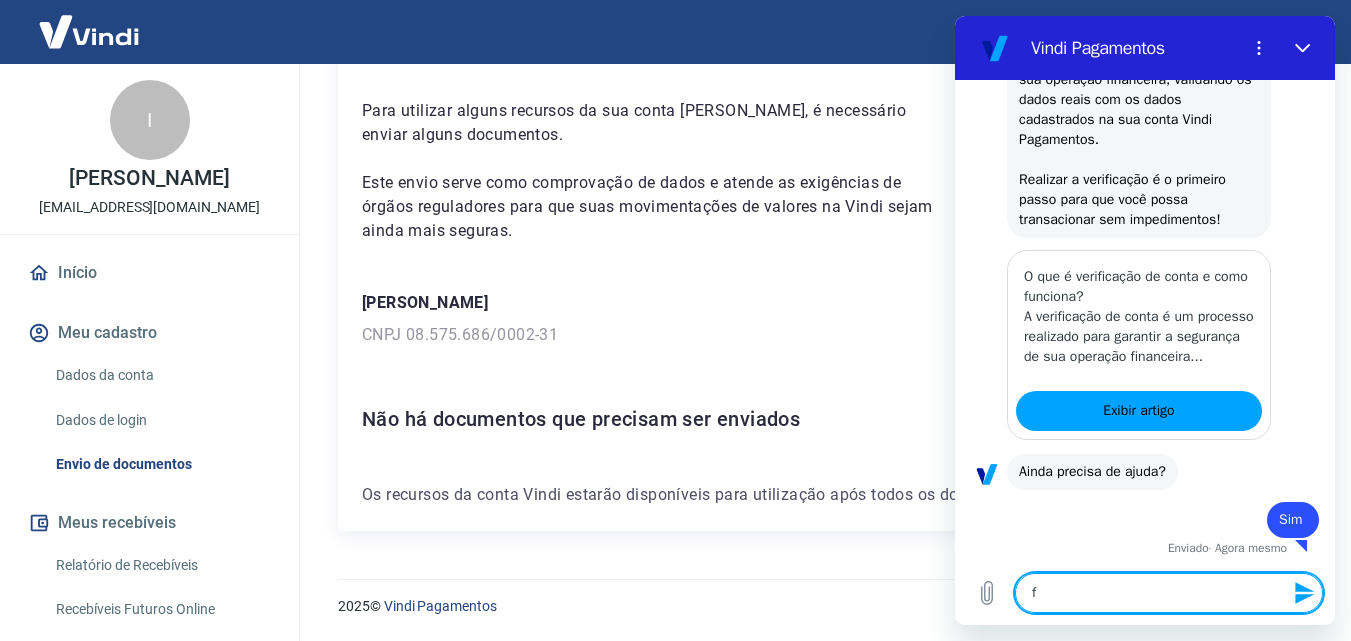 type on "fa" 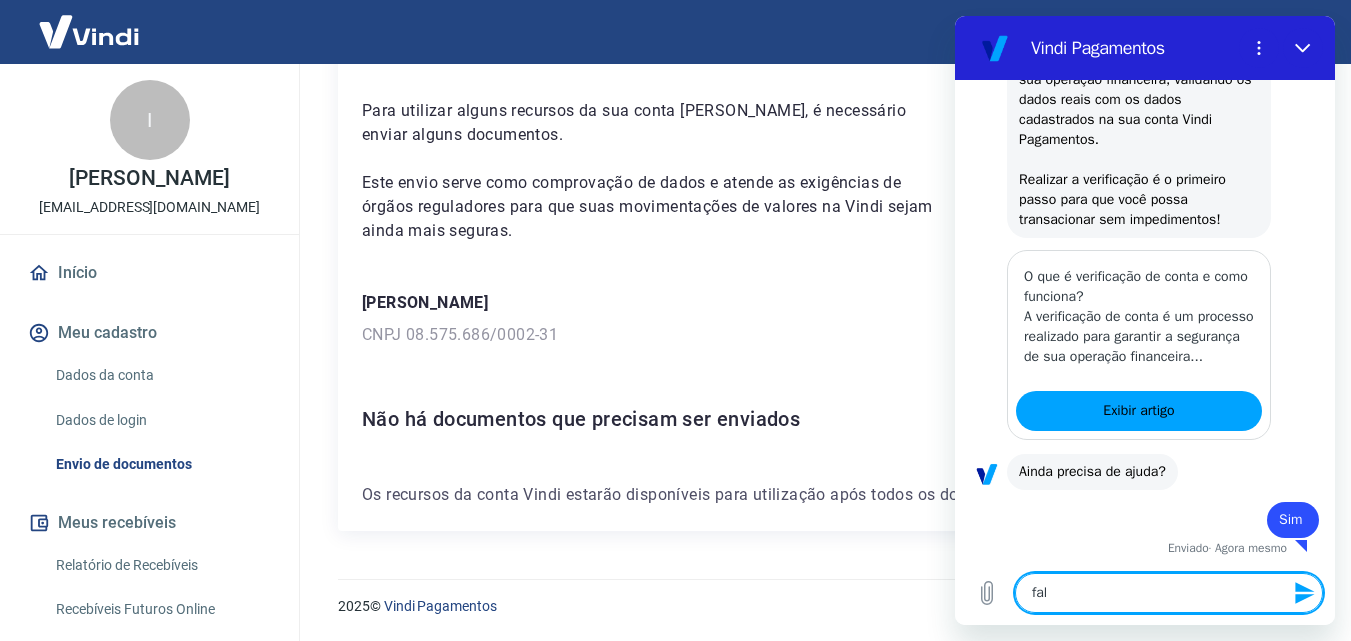 type on "fala" 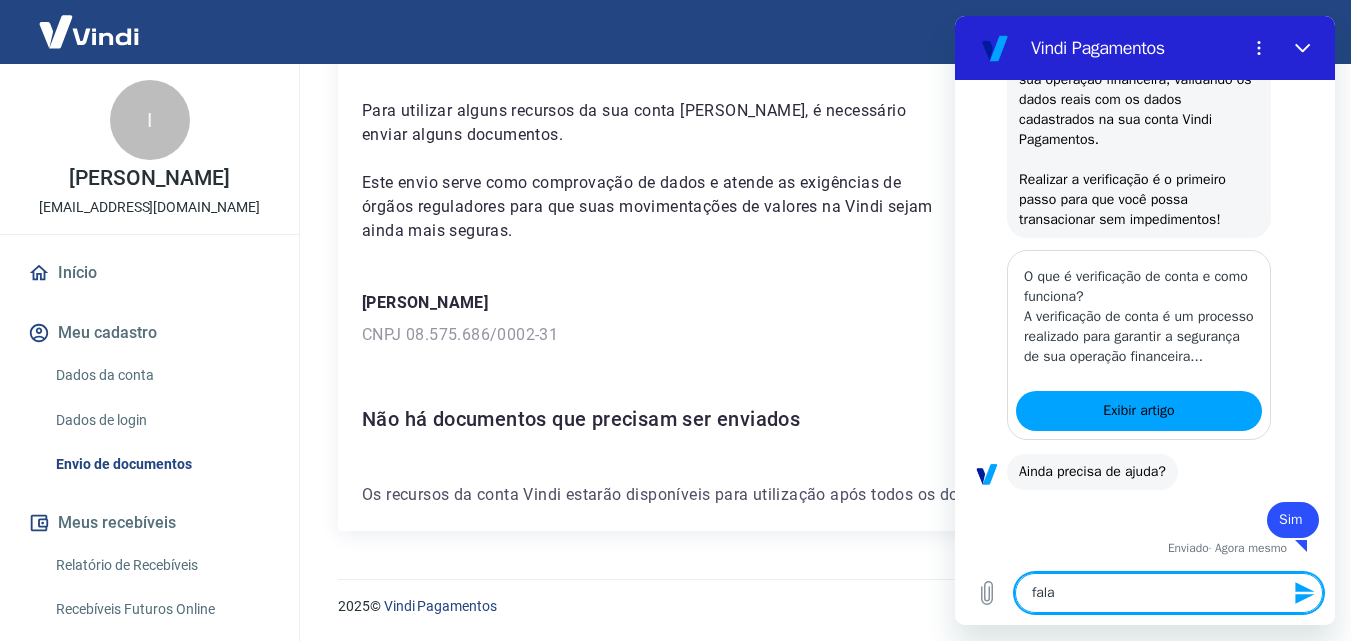 type on "x" 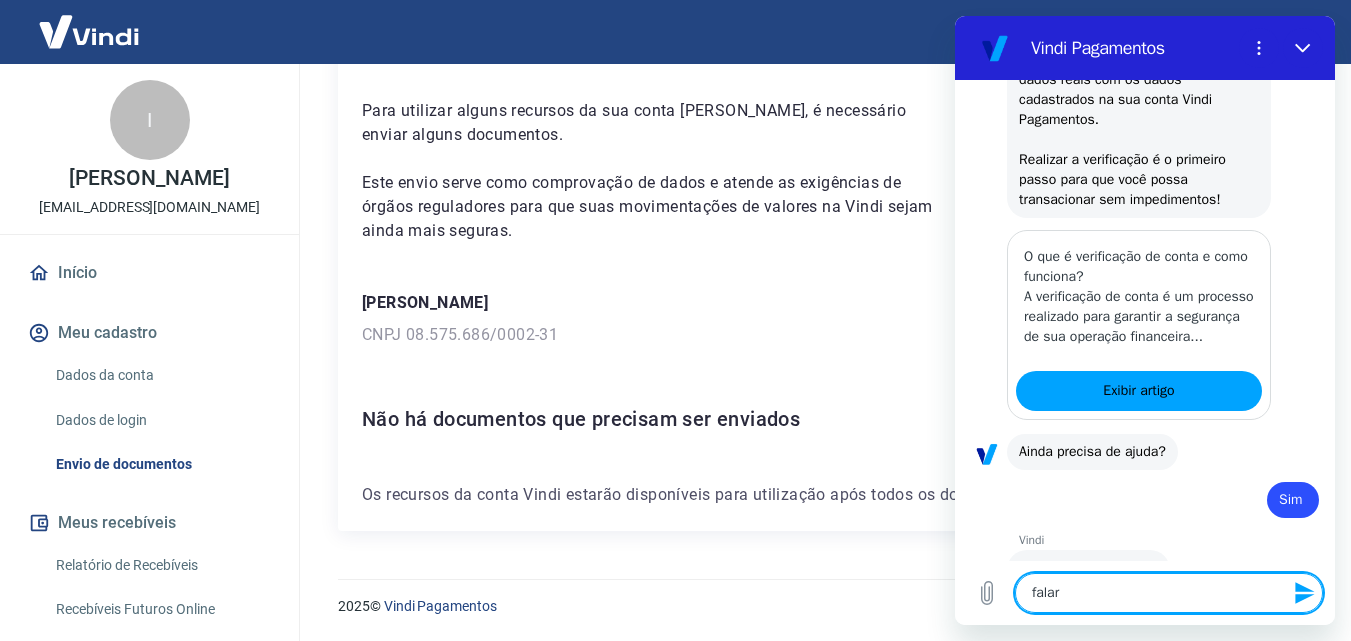 type on "falar" 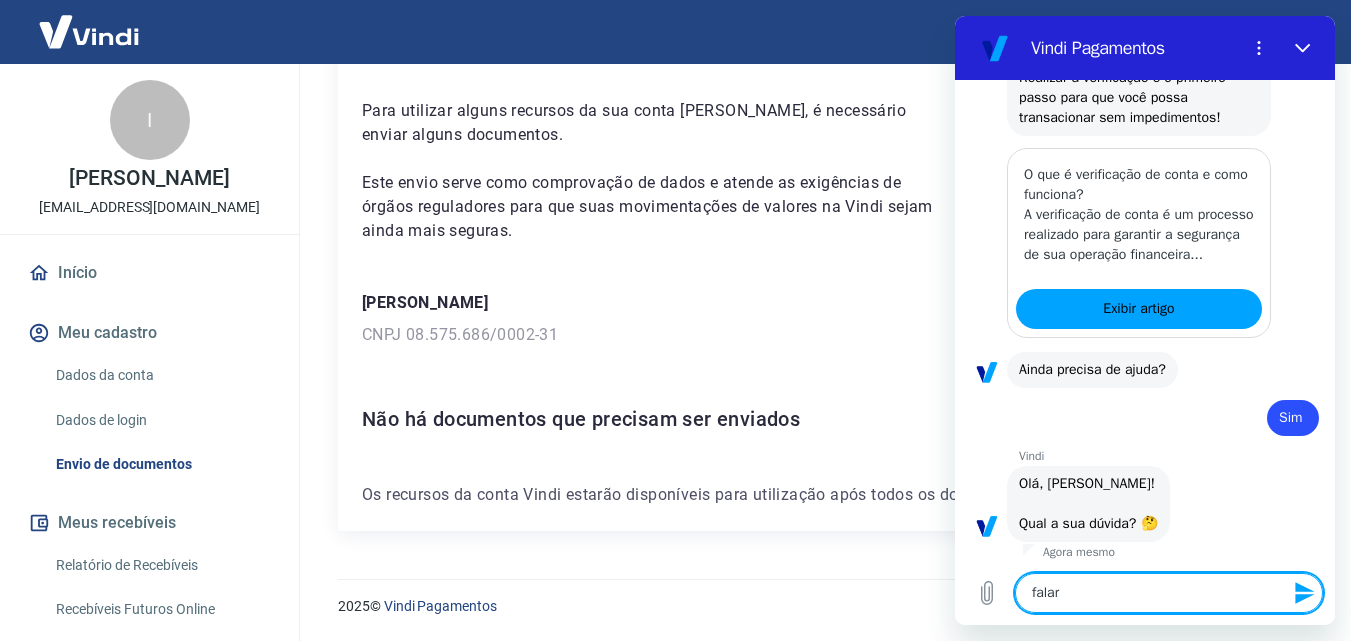 type on "falar c" 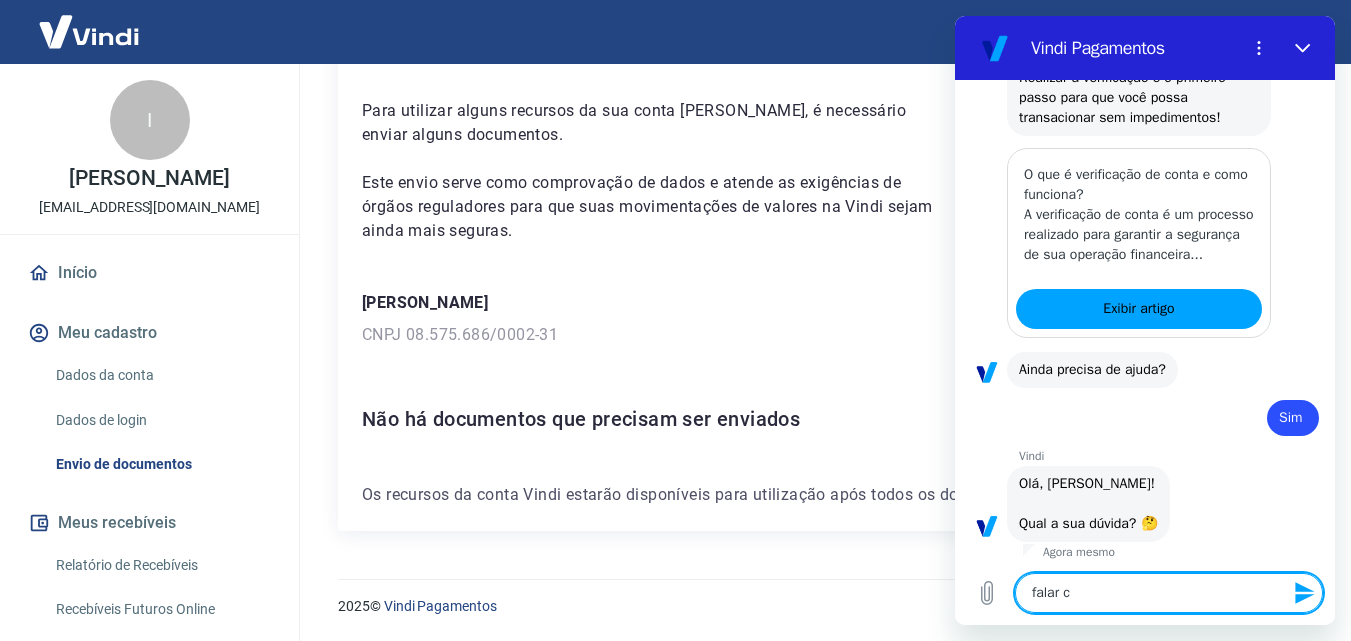 type on "falar co" 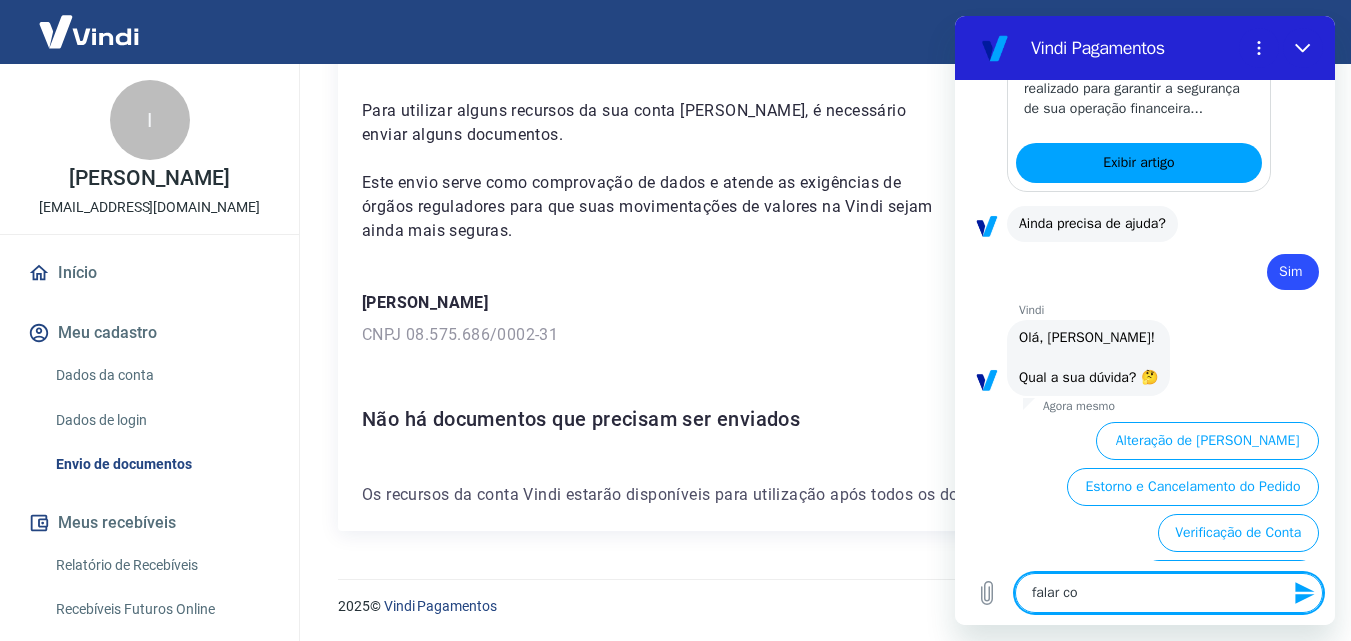 type on "falar com" 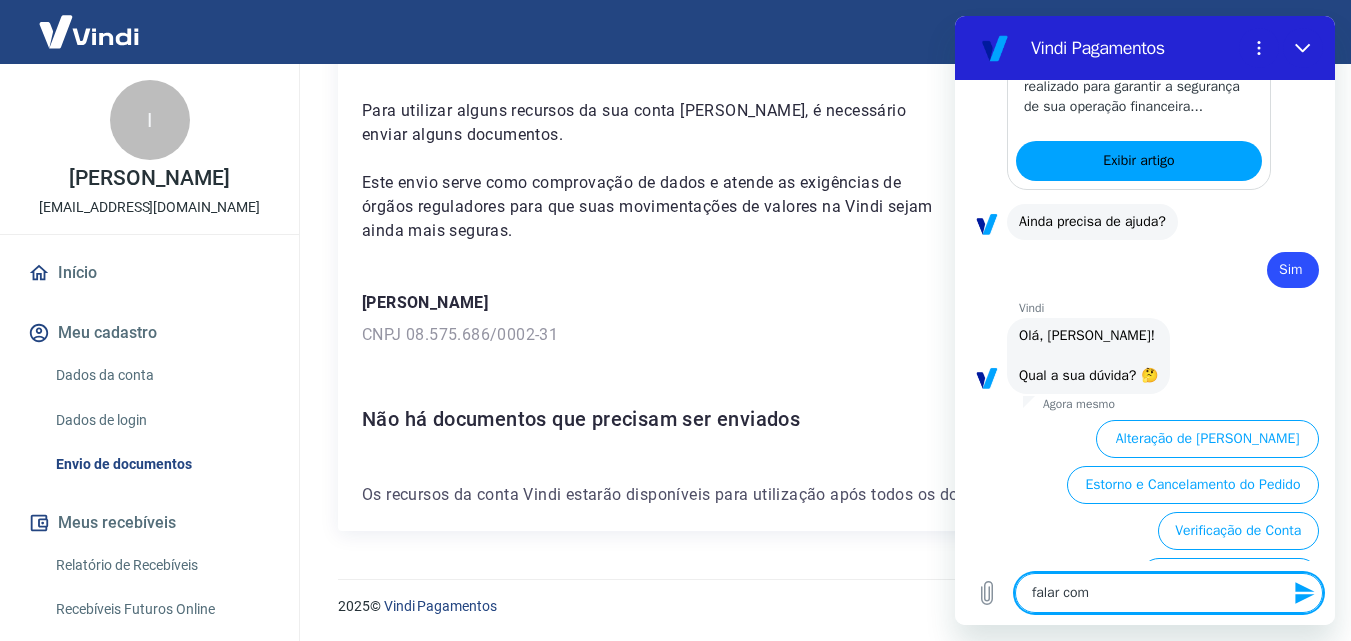 type on "x" 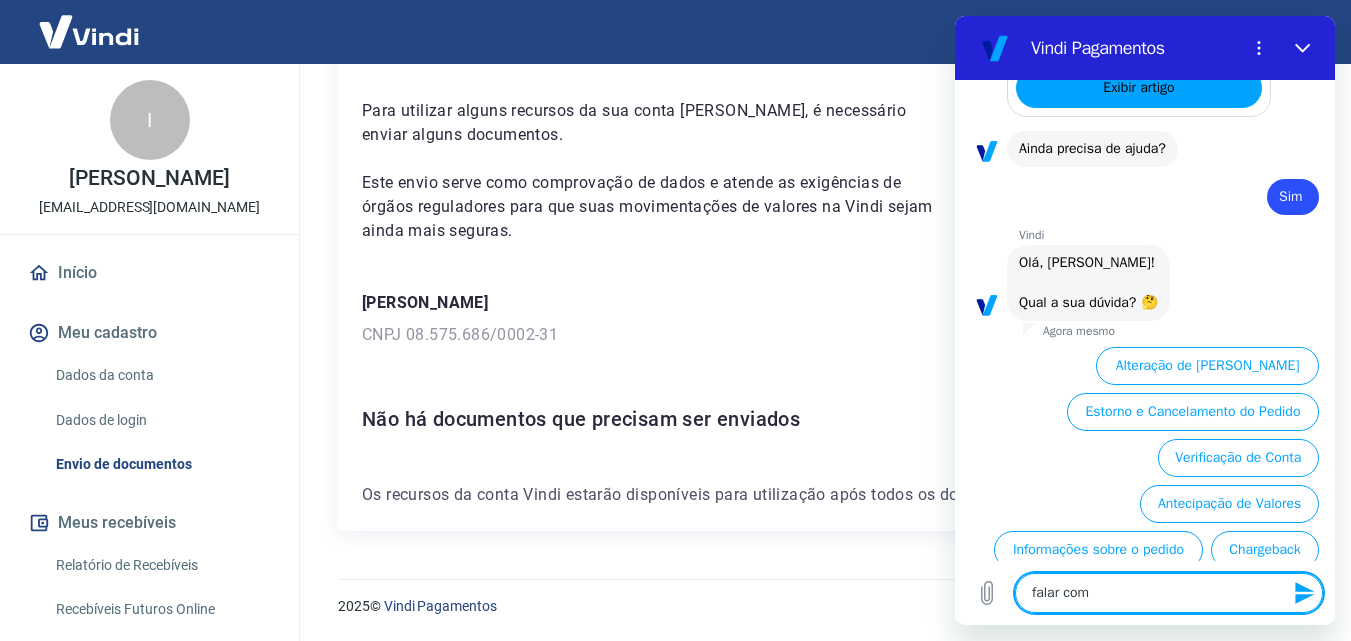 type on "falar com" 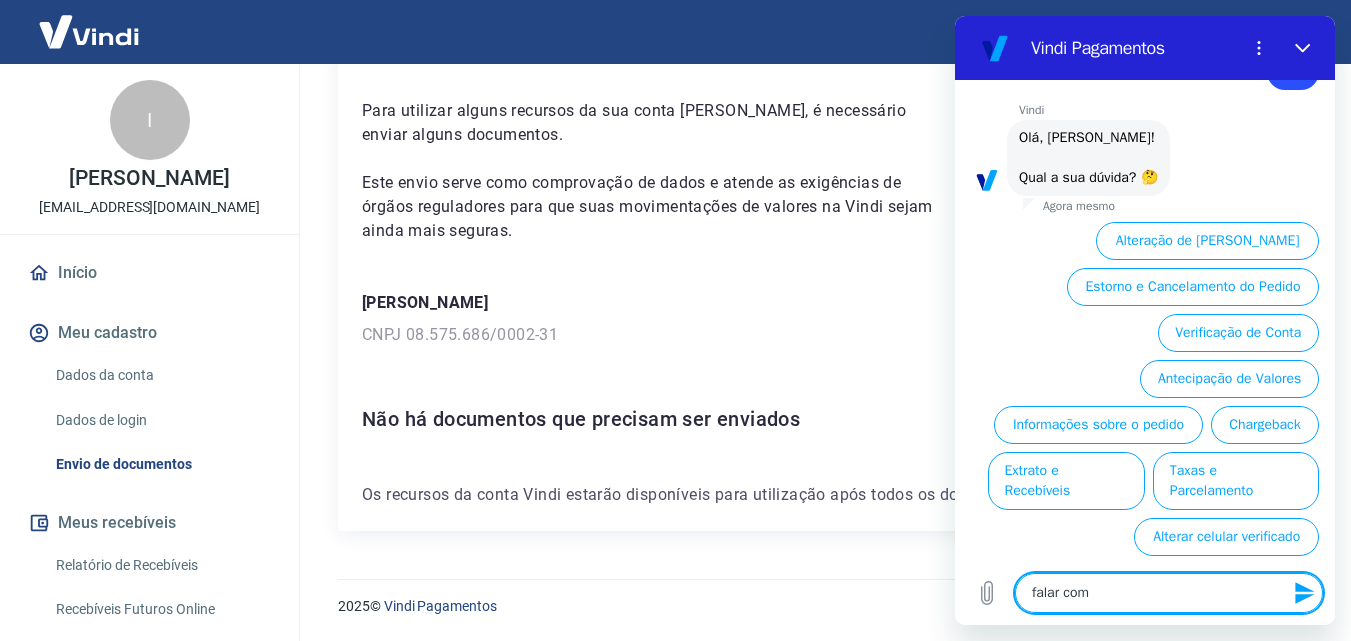scroll, scrollTop: 812, scrollLeft: 0, axis: vertical 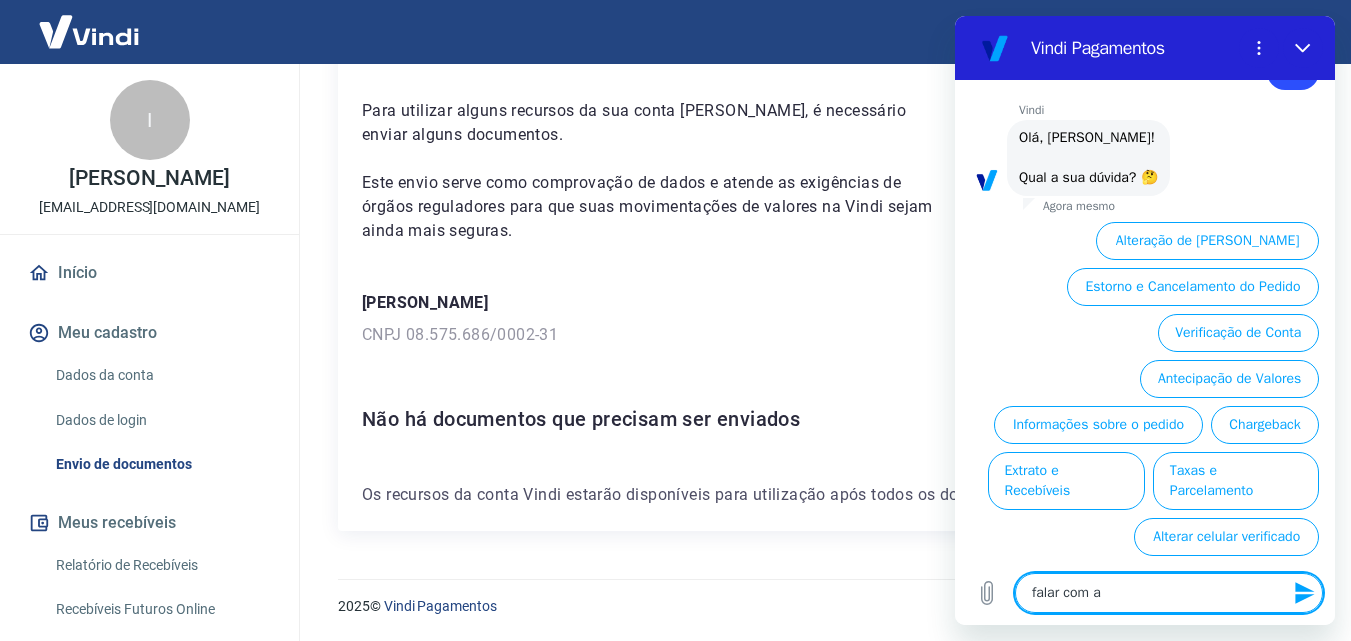 type on "falar com at" 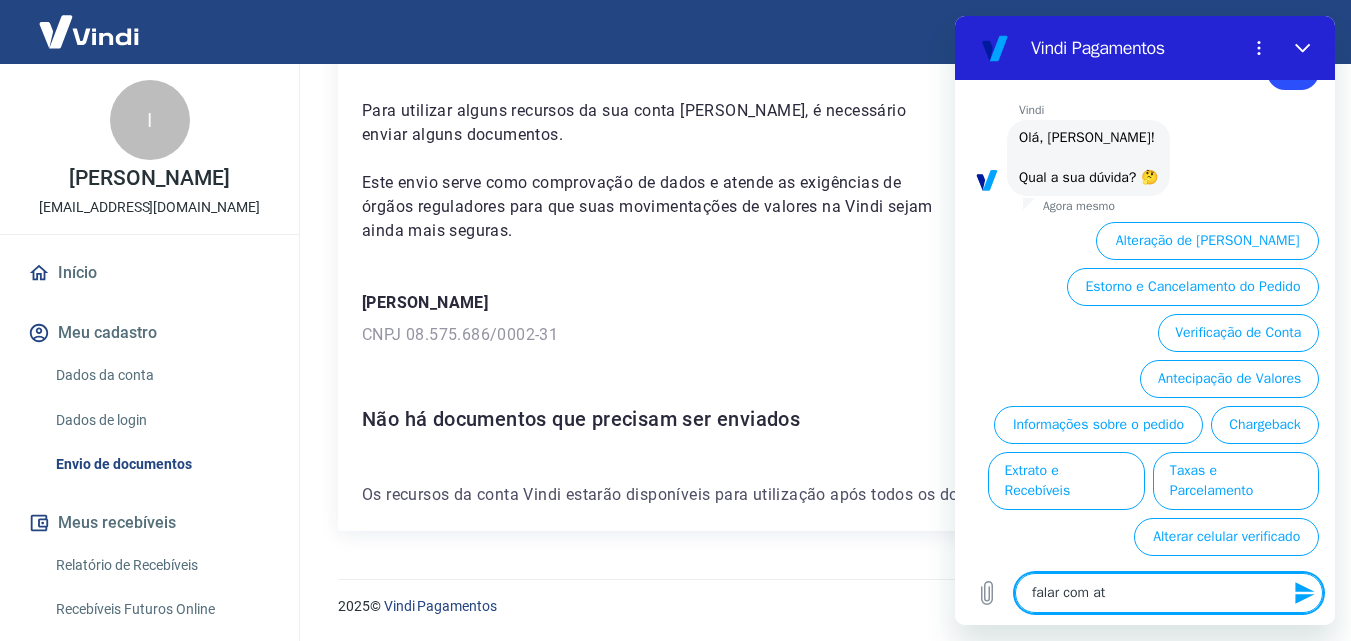 type on "falar com ate" 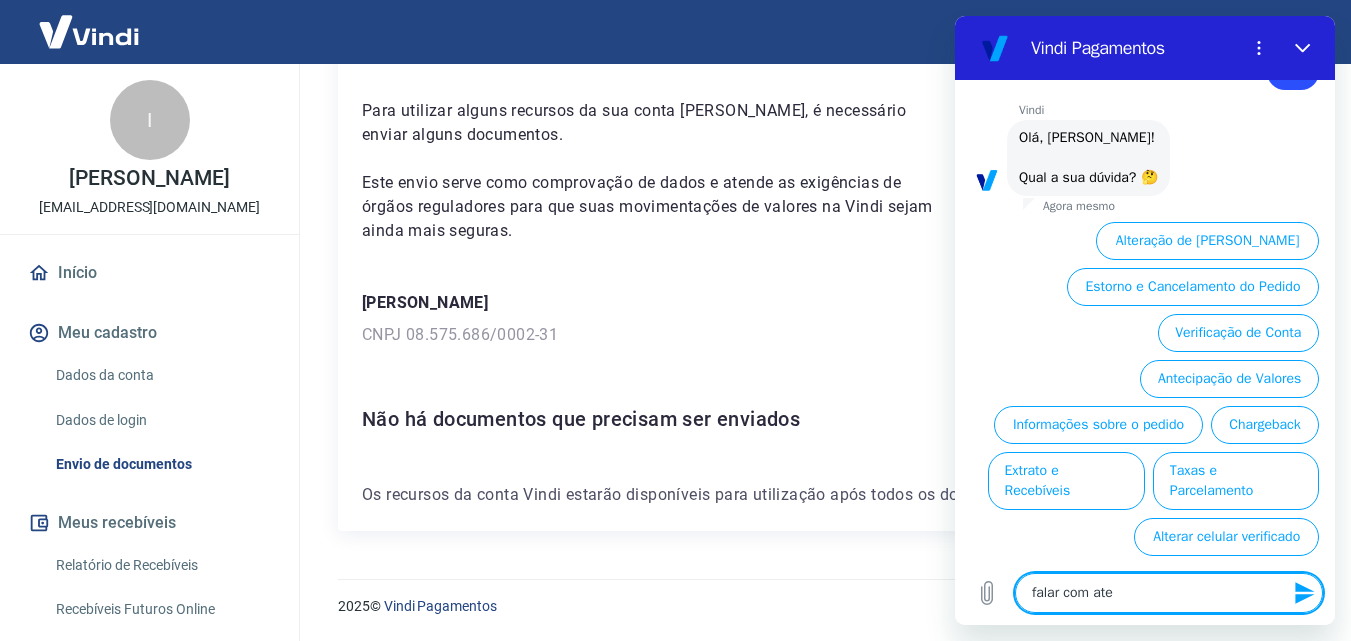 type on "falar com aten" 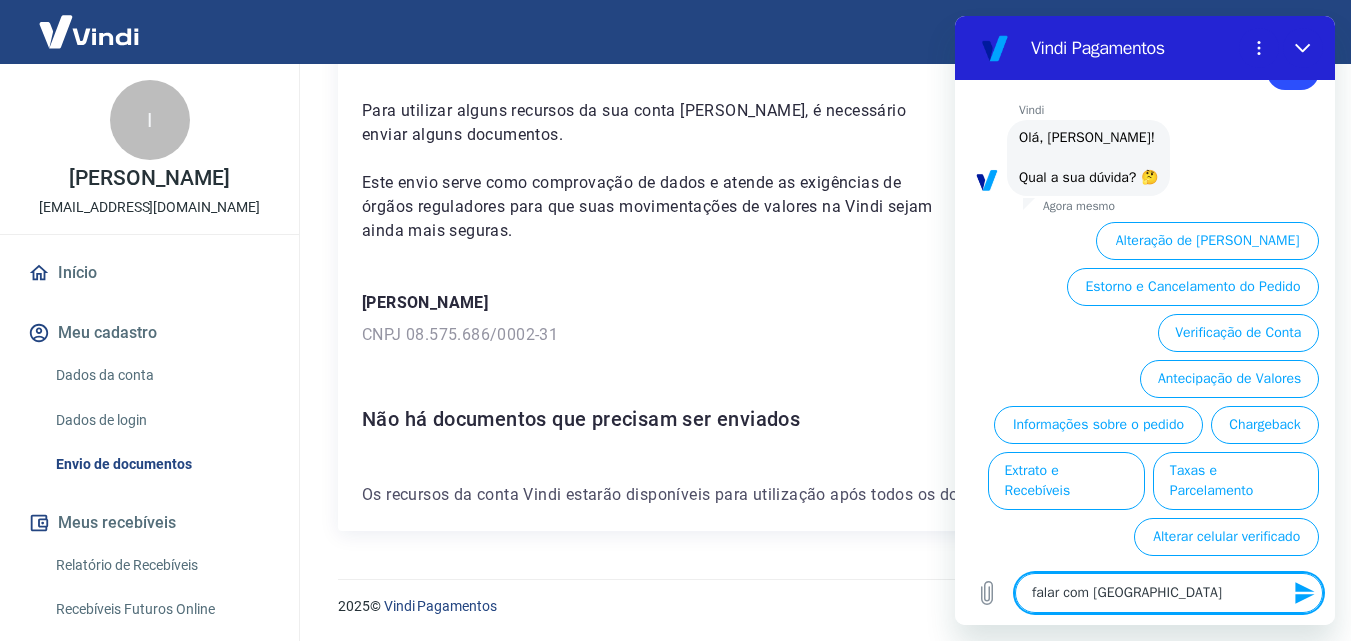 type on "falar com atend" 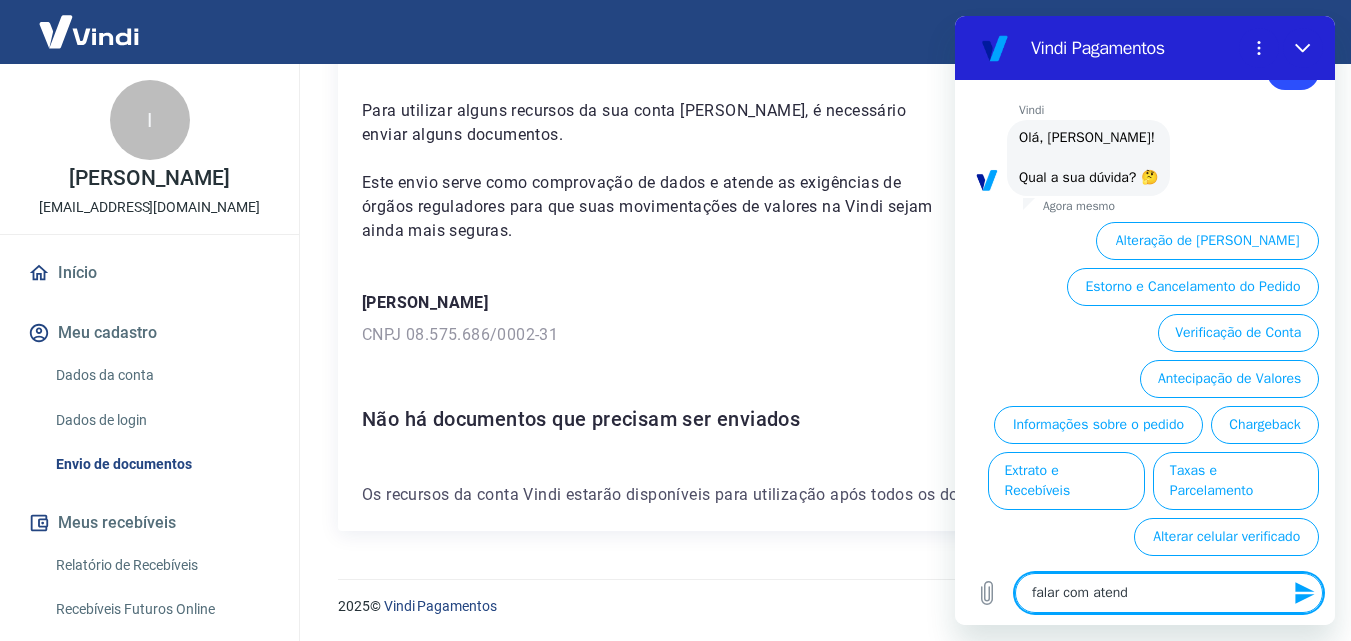 type on "falar com atende" 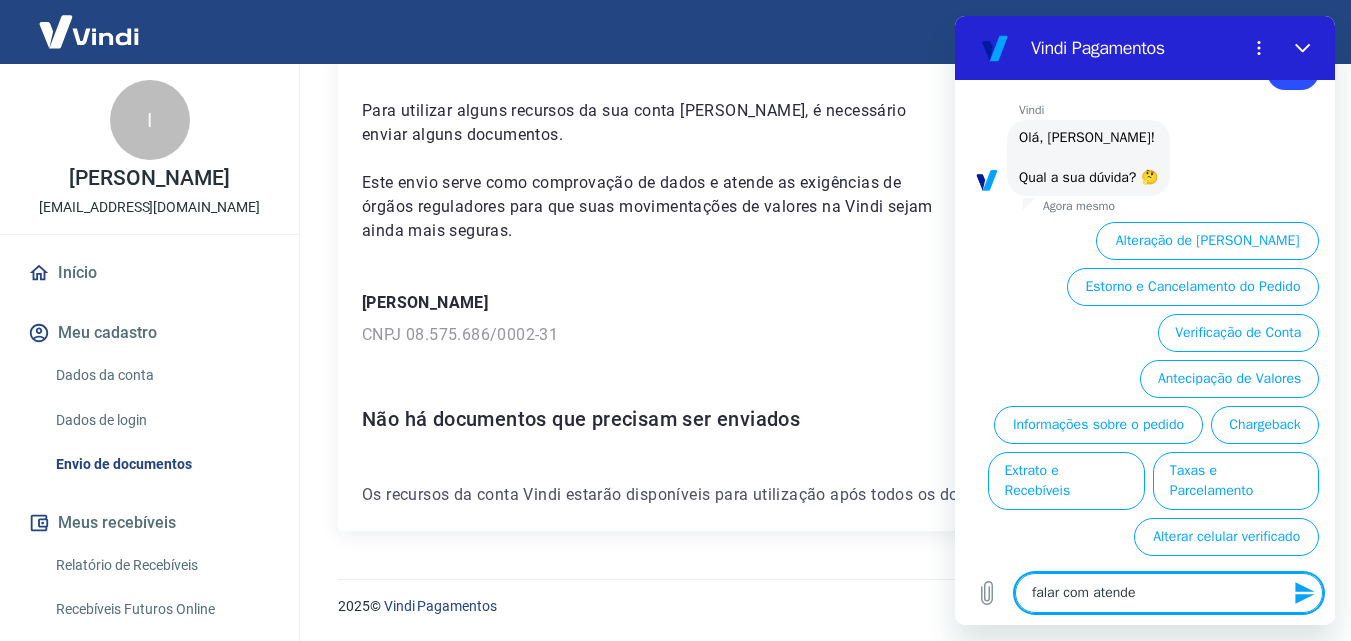 type on "falar com atenden" 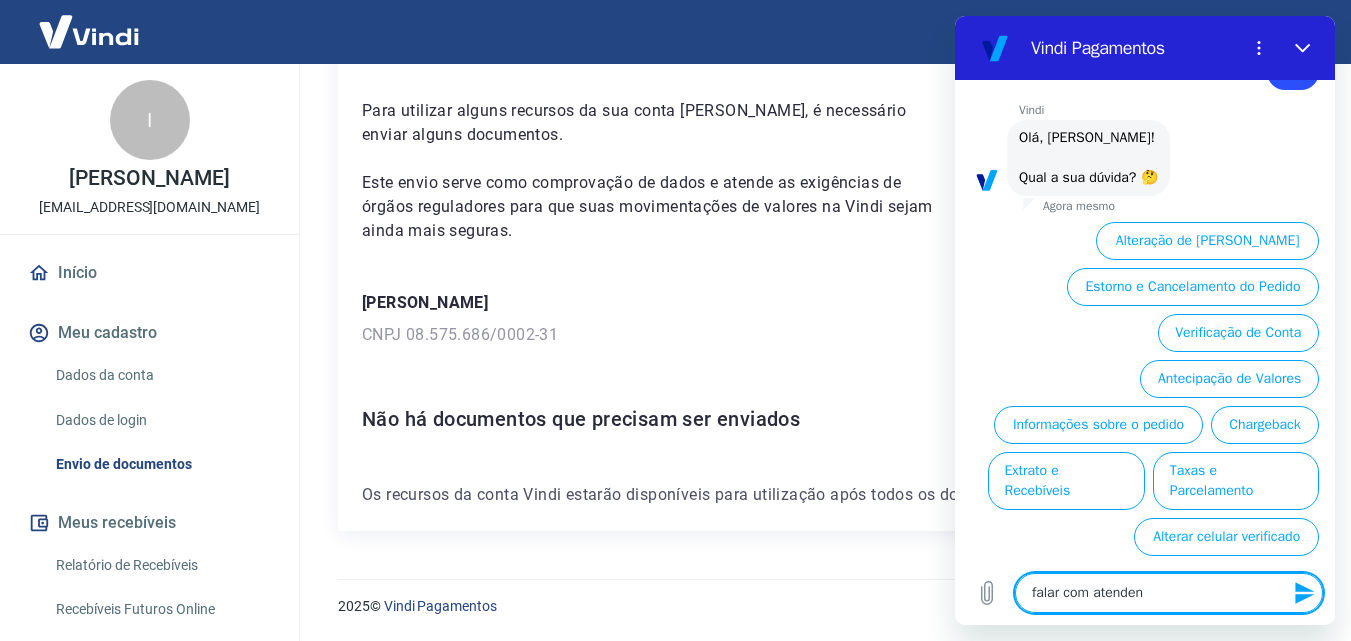 type on "falar com atendent" 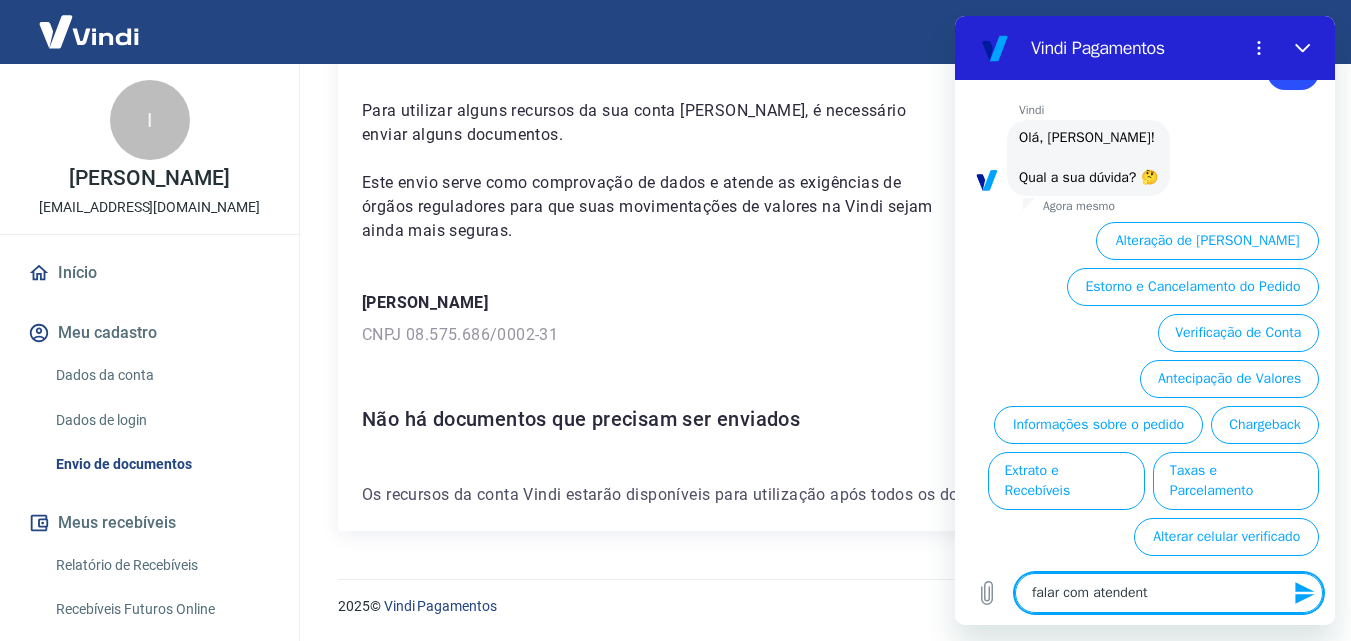 type on "falar com atendente" 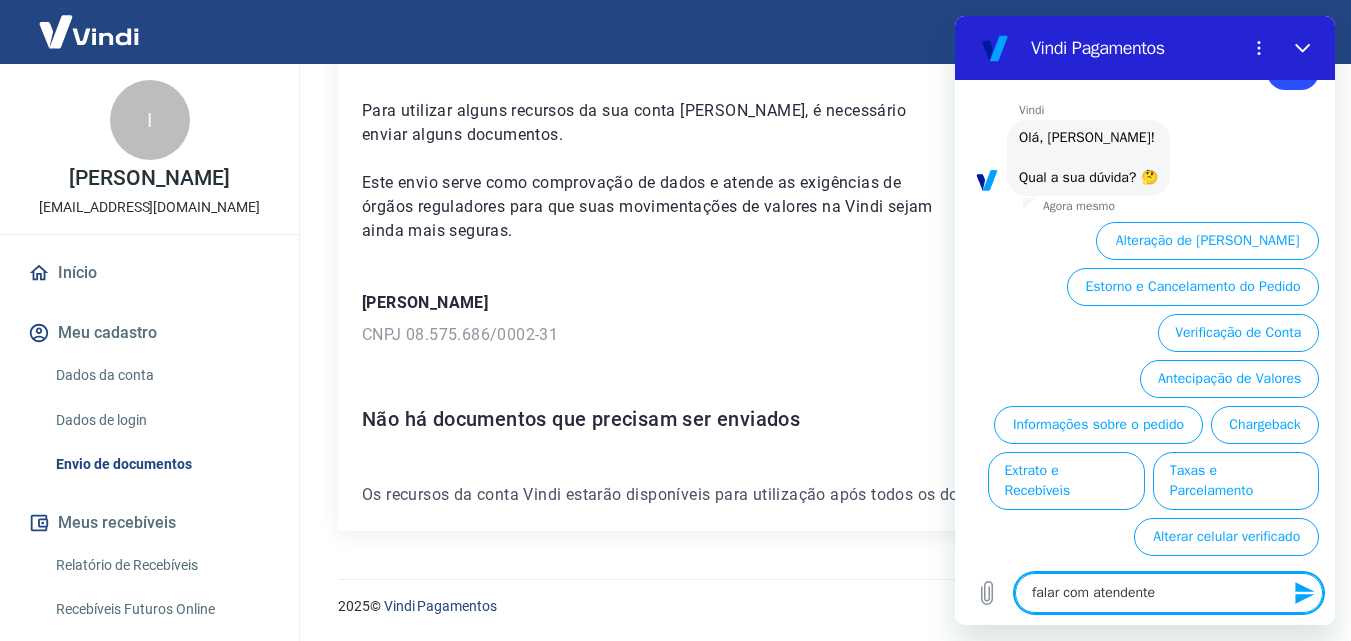 type 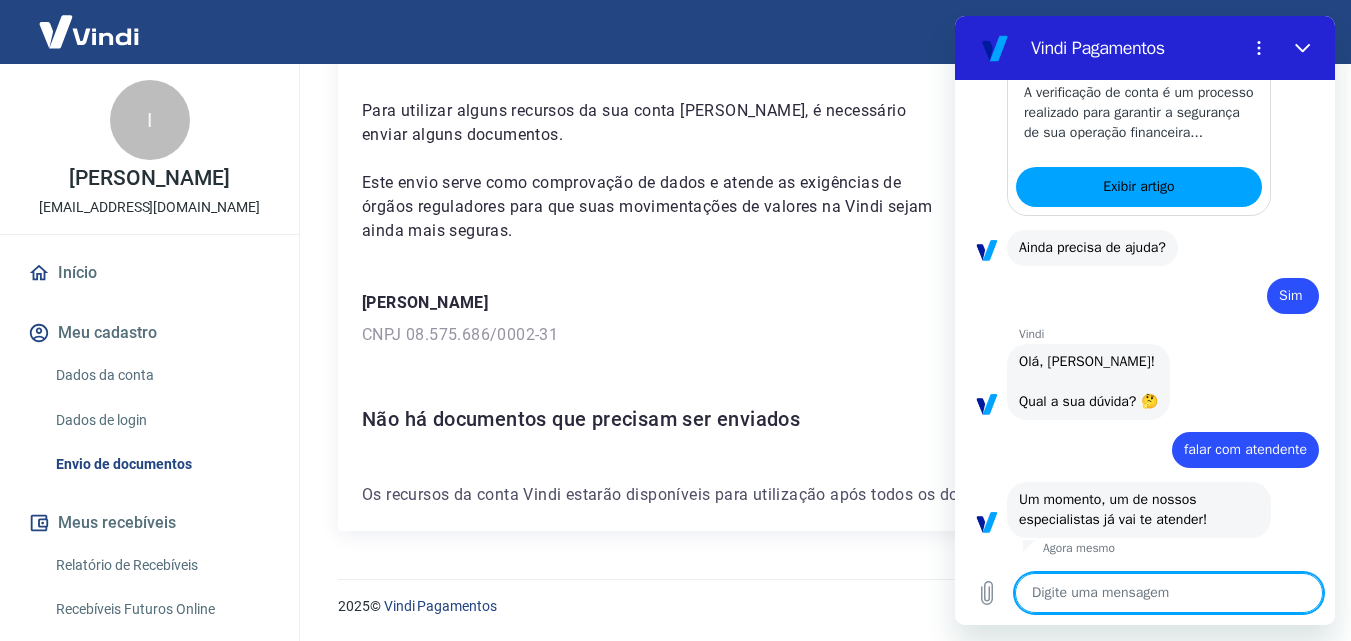 scroll, scrollTop: 652, scrollLeft: 0, axis: vertical 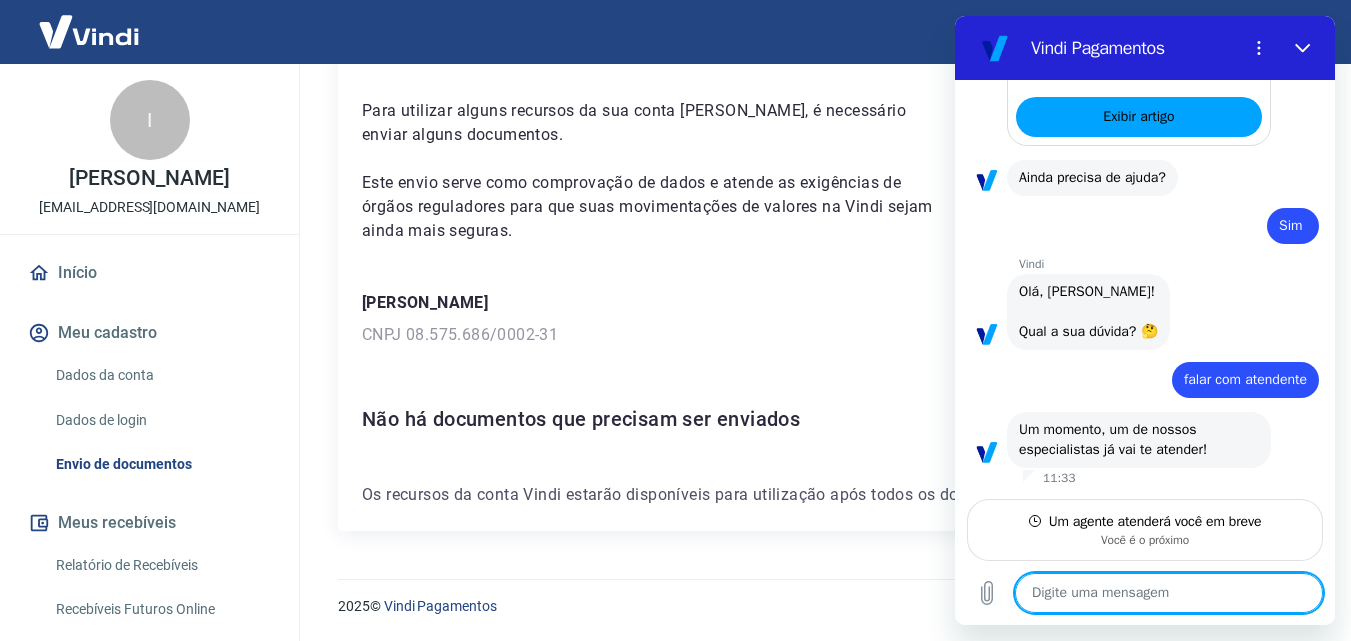 type on "x" 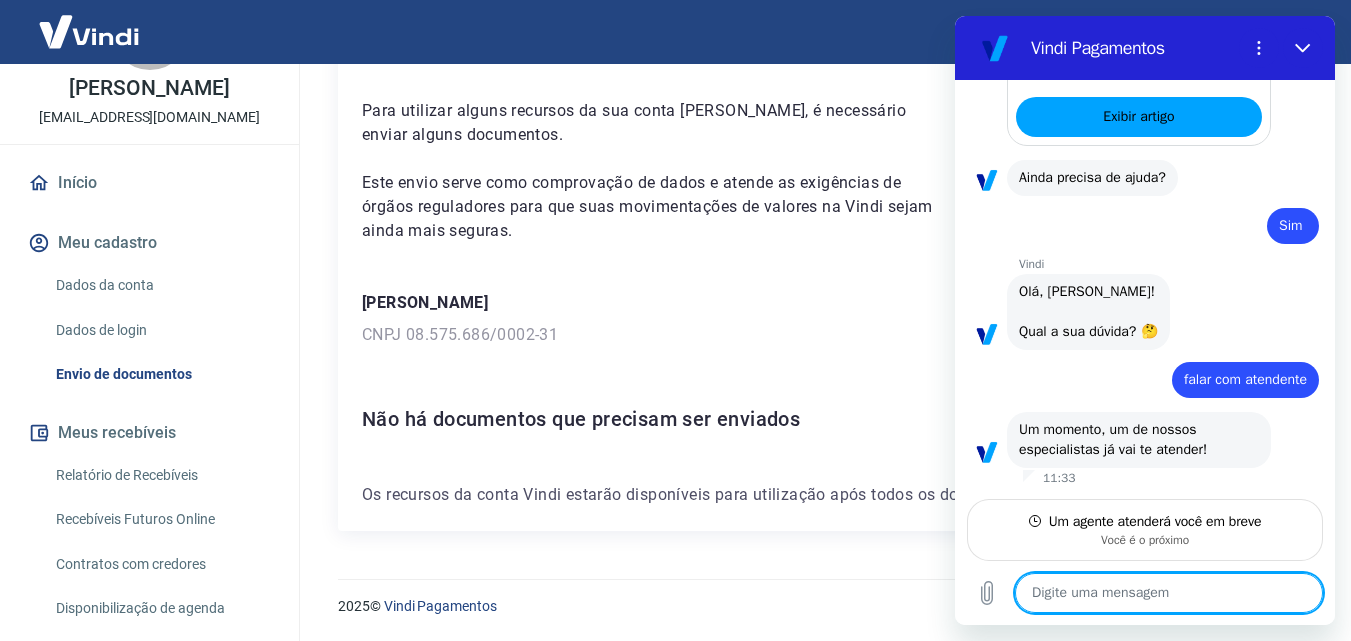 scroll, scrollTop: 198, scrollLeft: 0, axis: vertical 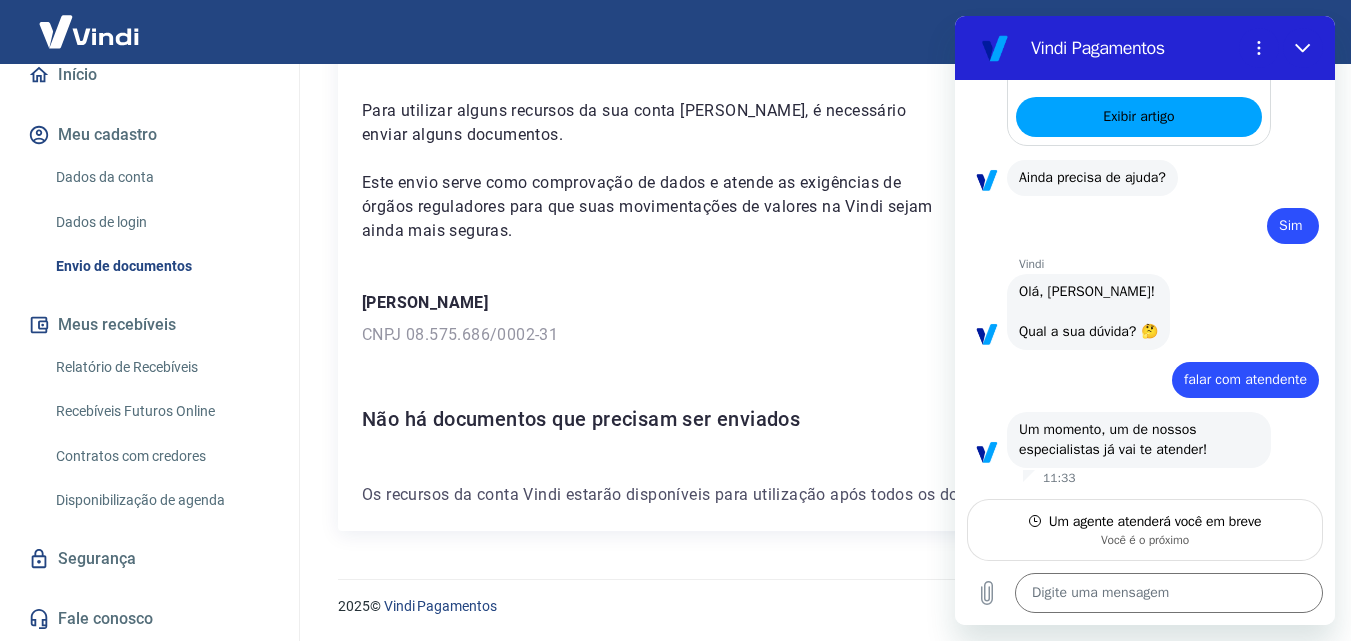 click on "Fale conosco" at bounding box center (149, 619) 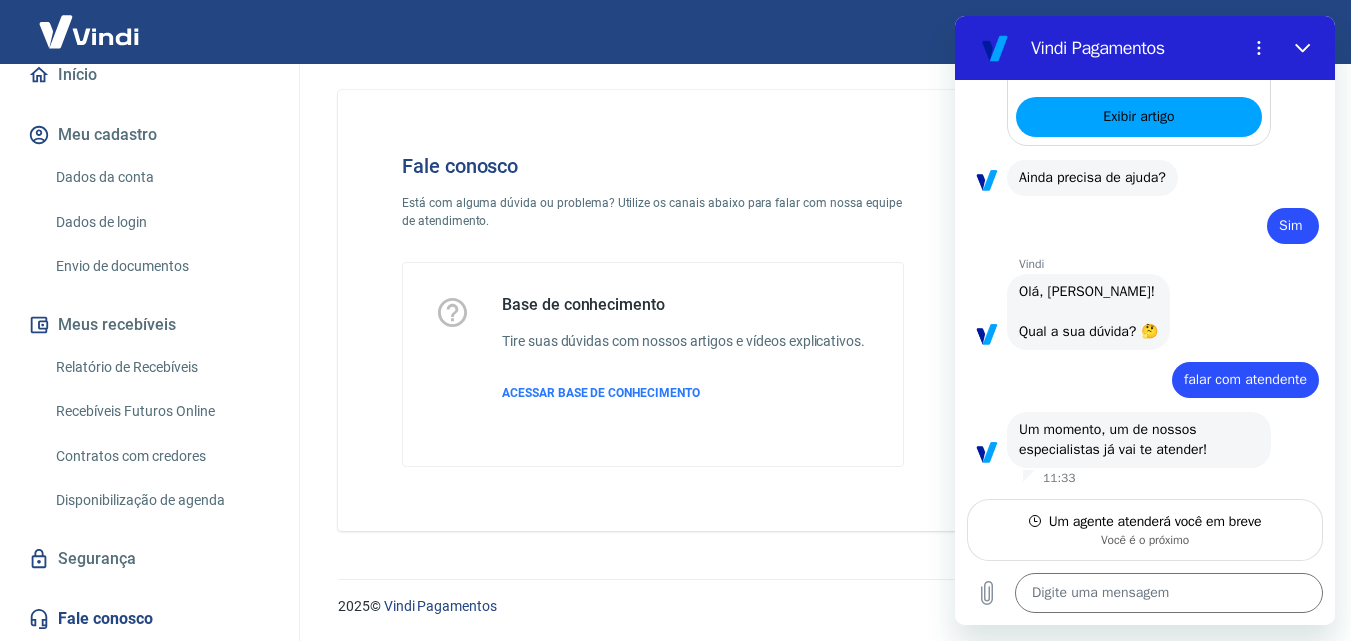 scroll, scrollTop: 14, scrollLeft: 0, axis: vertical 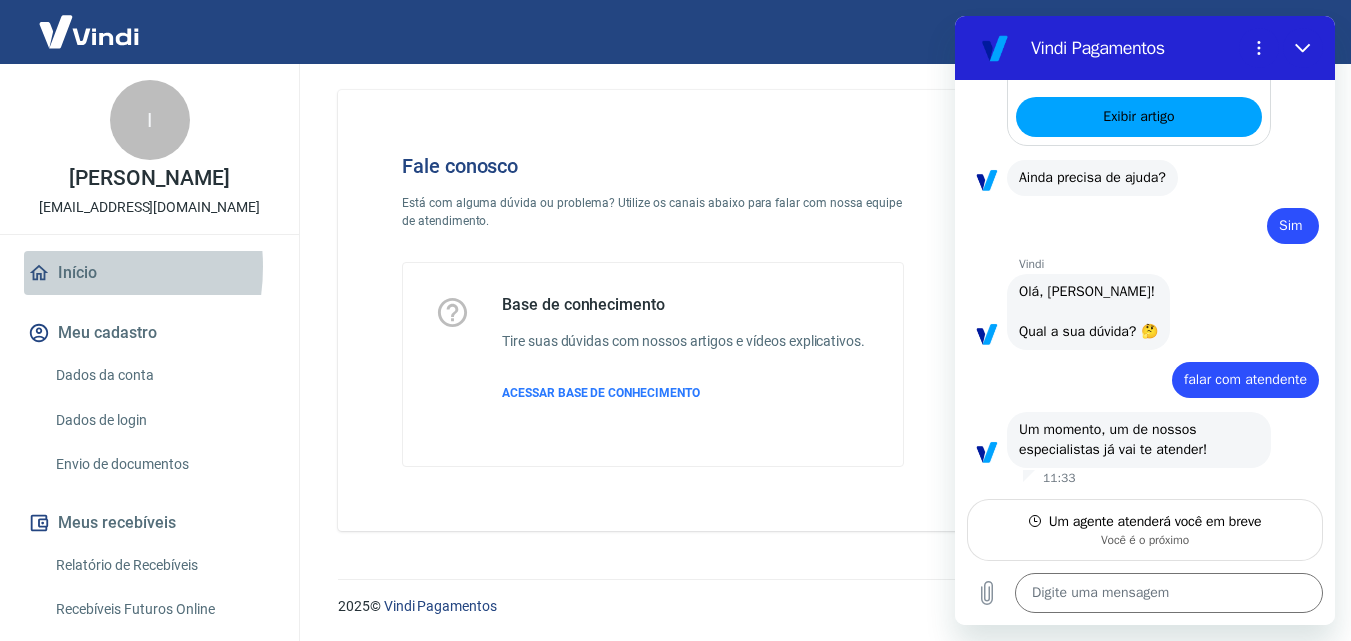 click 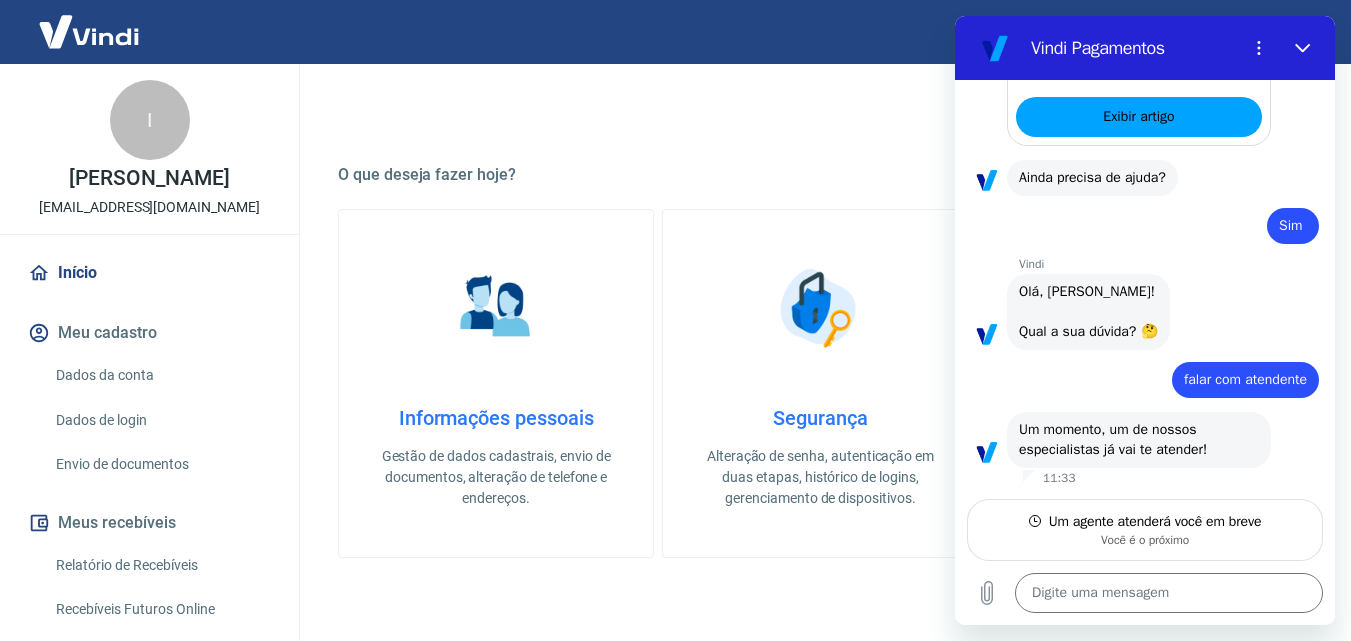 scroll, scrollTop: 614, scrollLeft: 0, axis: vertical 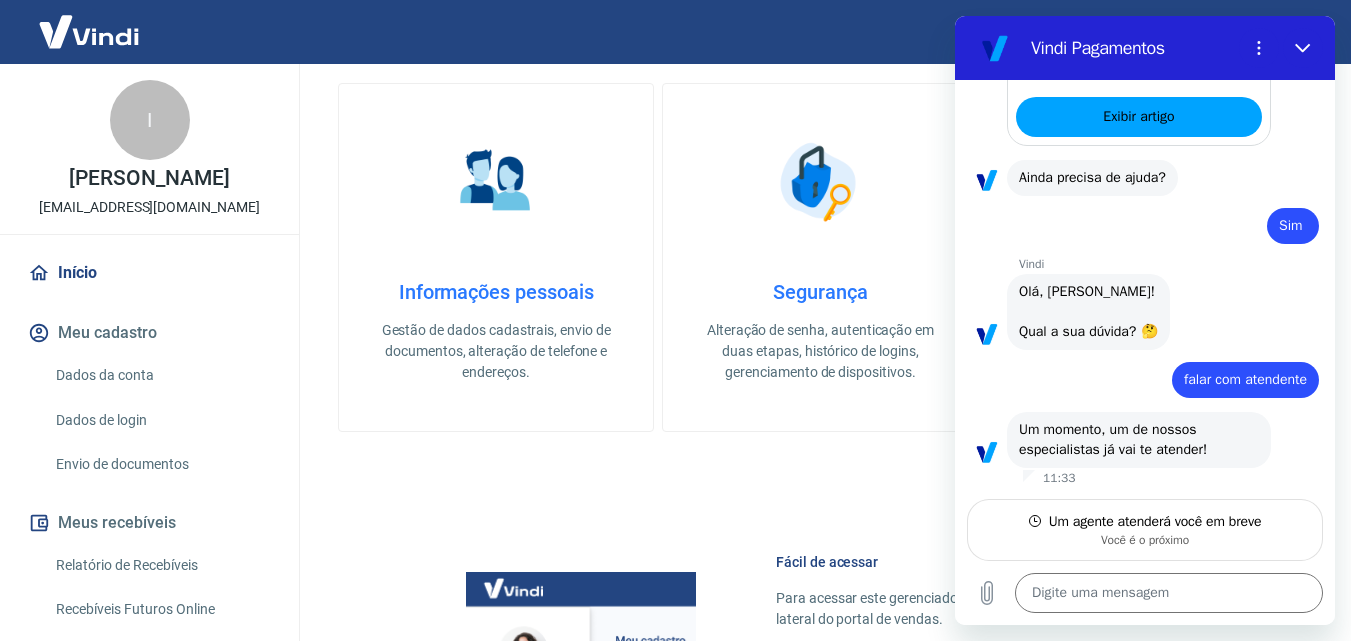 click on "Informações pessoais Gestão de dados cadastrais, envio de documentos, alteração de telefone e endereços." at bounding box center [496, 257] 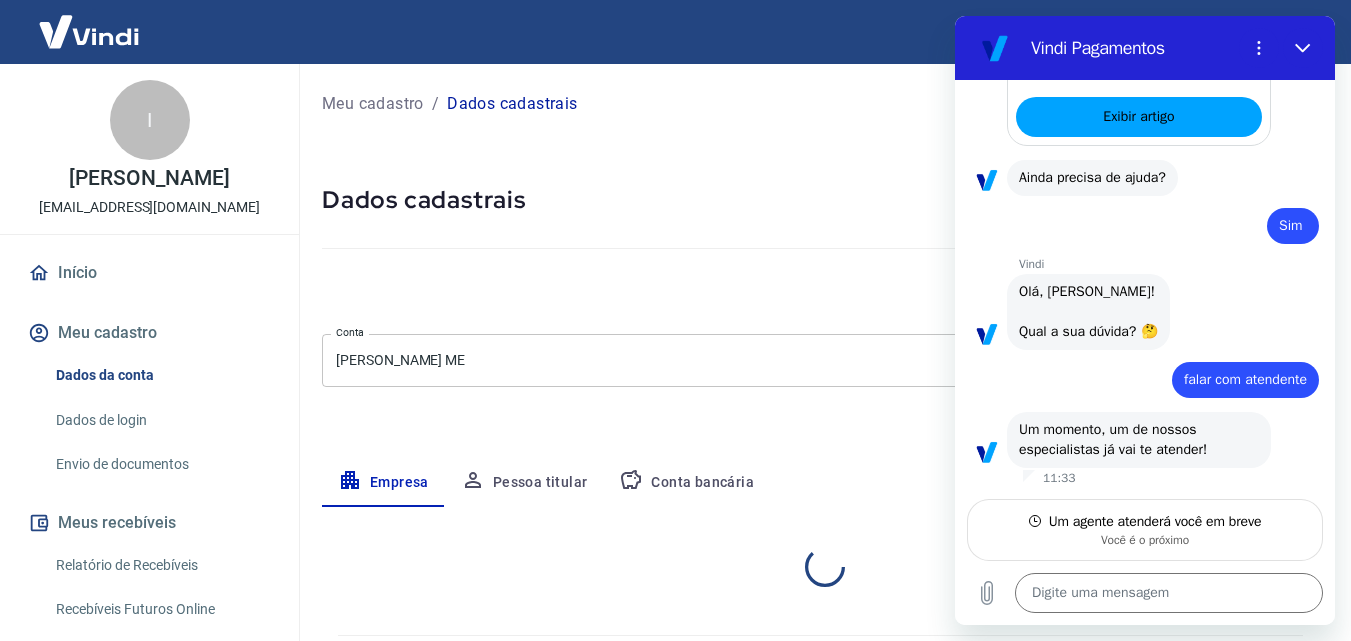 select on "SP" 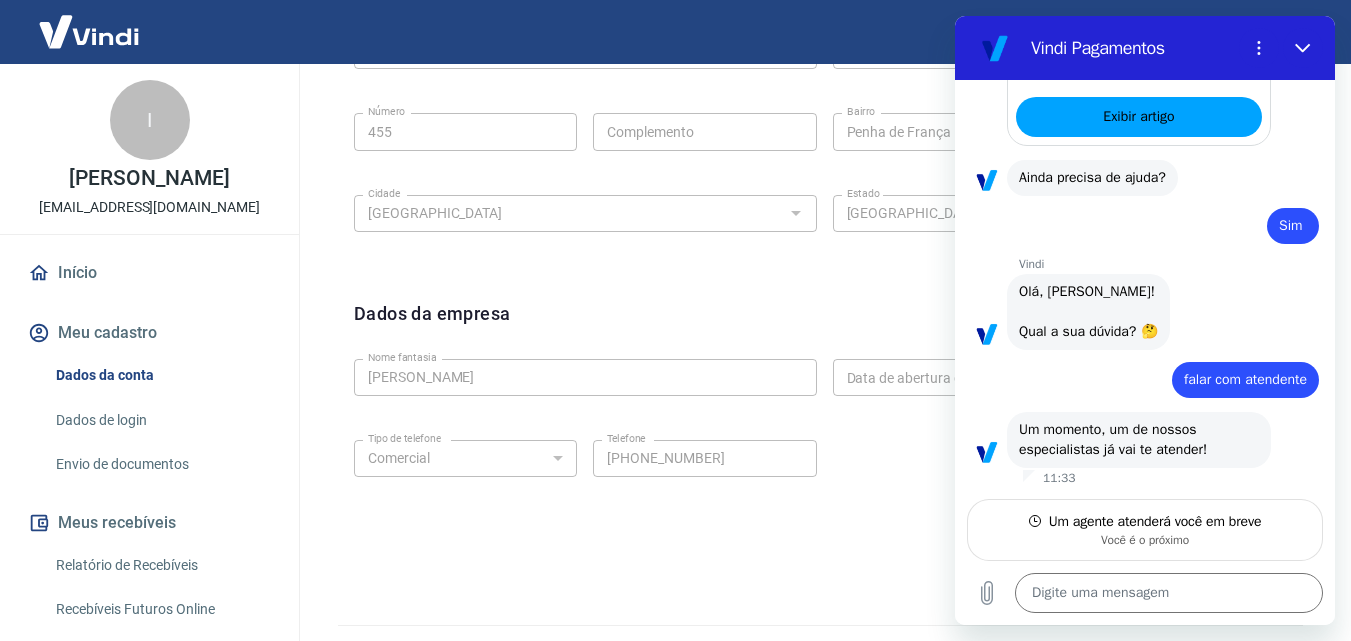 scroll, scrollTop: 801, scrollLeft: 0, axis: vertical 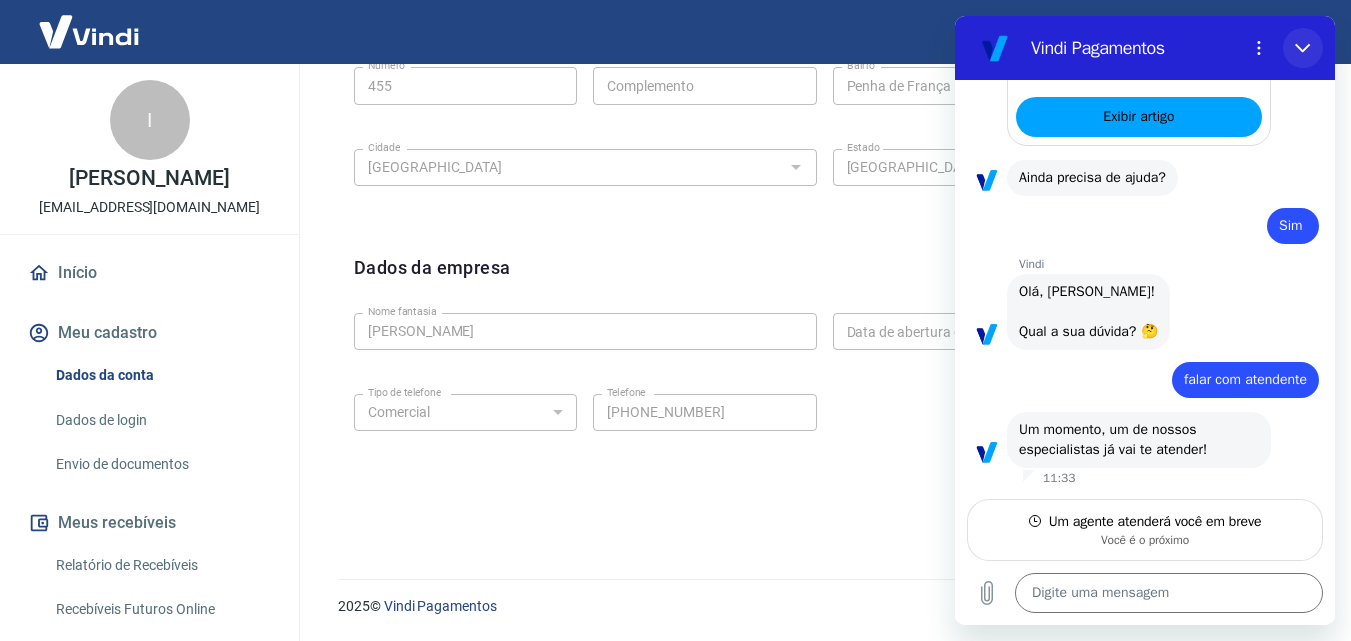 click at bounding box center (1303, 48) 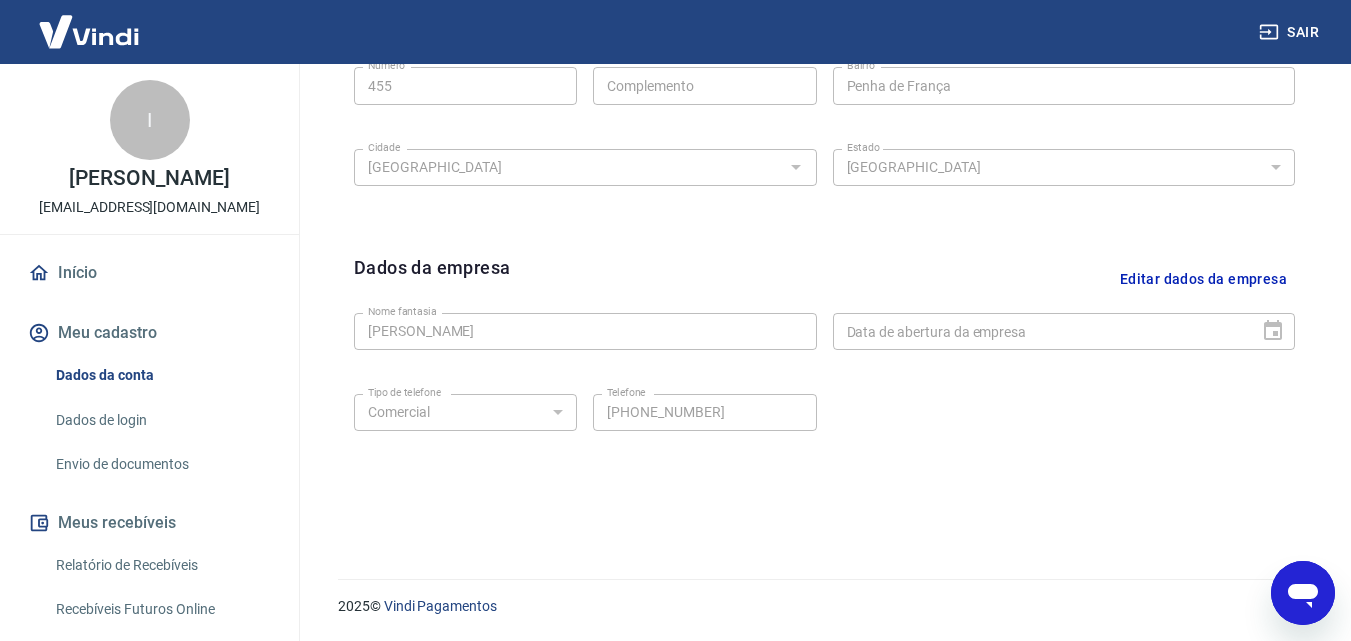 scroll, scrollTop: 812, scrollLeft: 0, axis: vertical 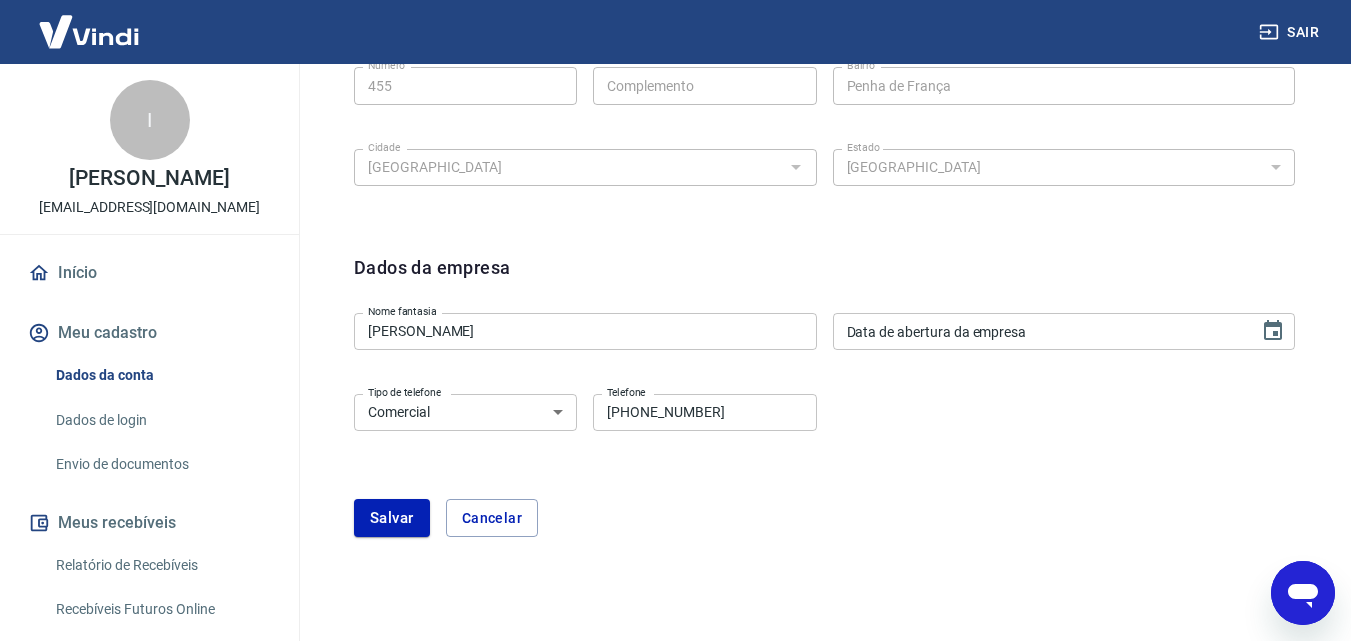 click on "[PERSON_NAME]" at bounding box center [585, 331] 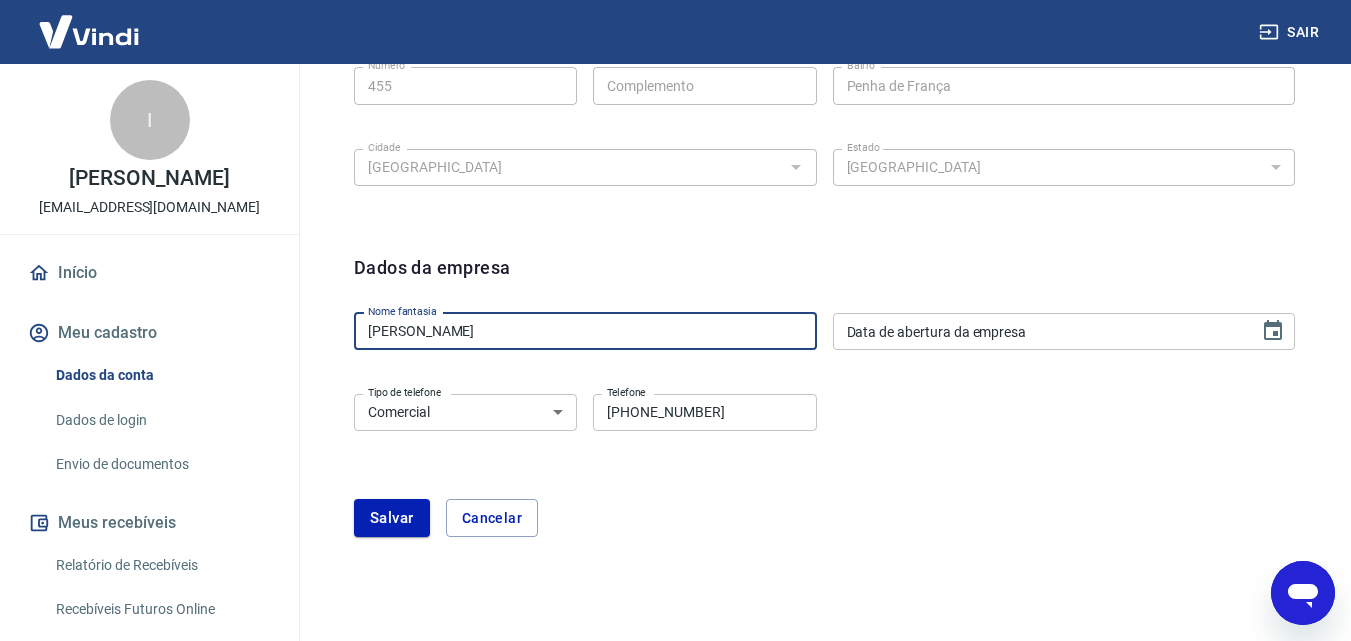 click on "Data de abertura da empresa" at bounding box center [1039, 331] 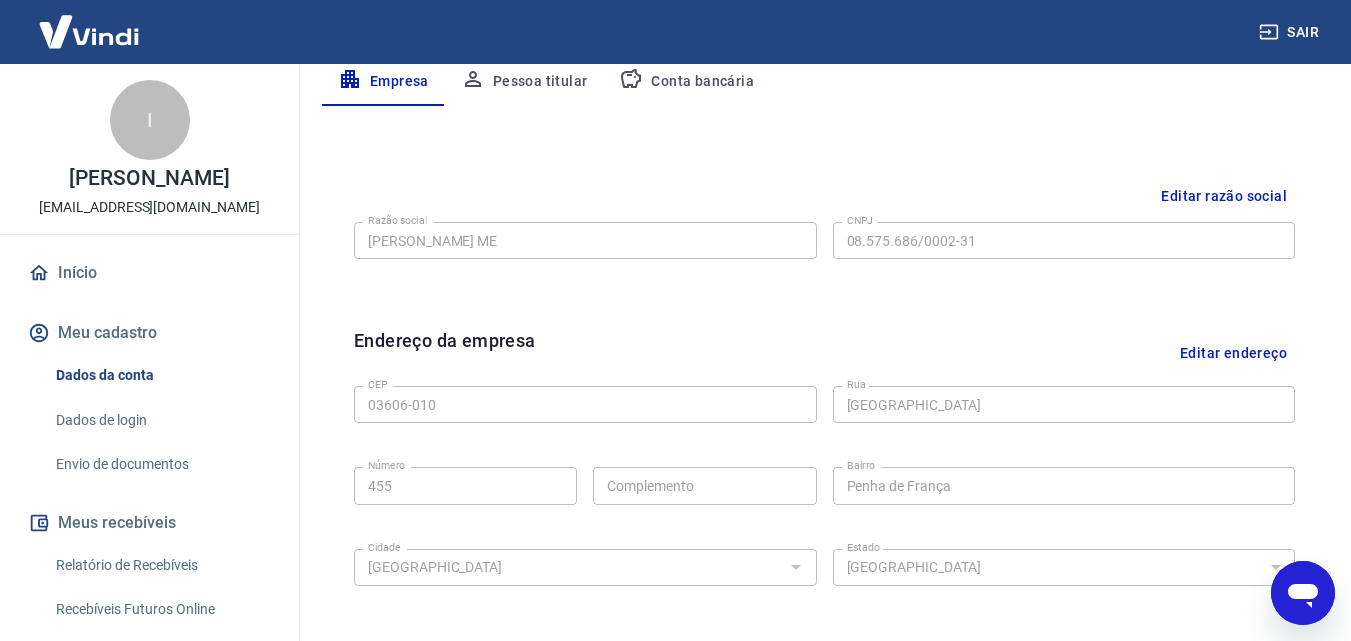 scroll, scrollTop: 701, scrollLeft: 0, axis: vertical 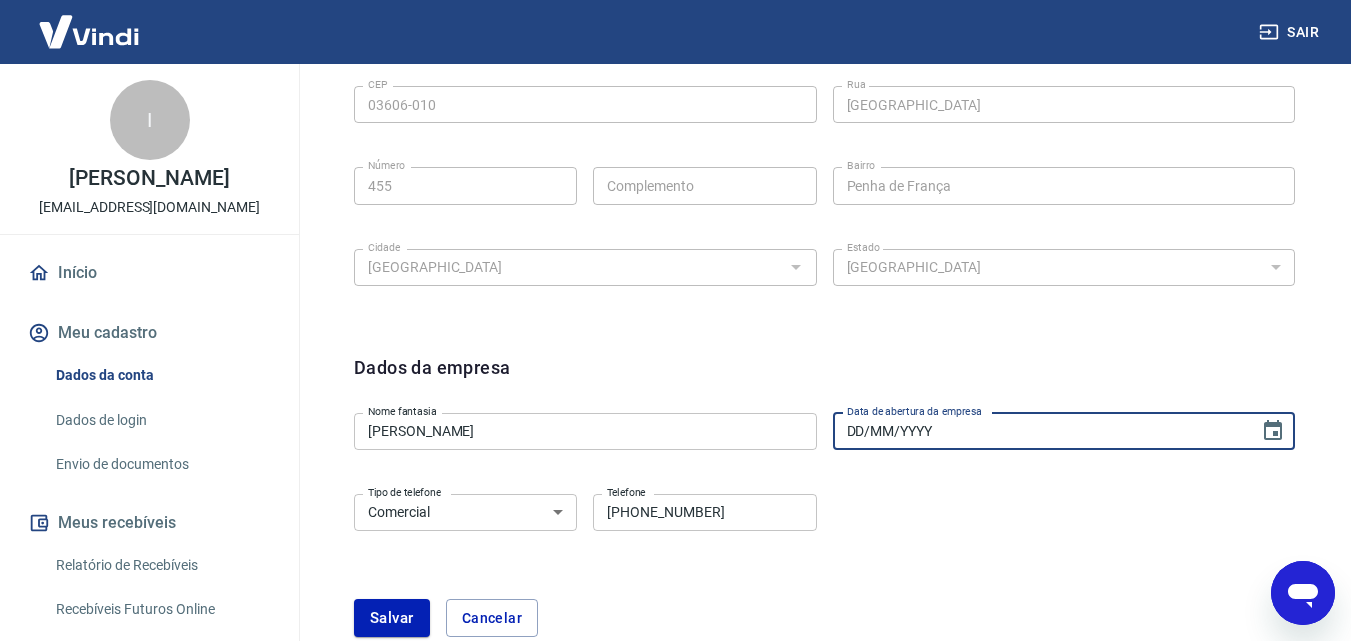 type 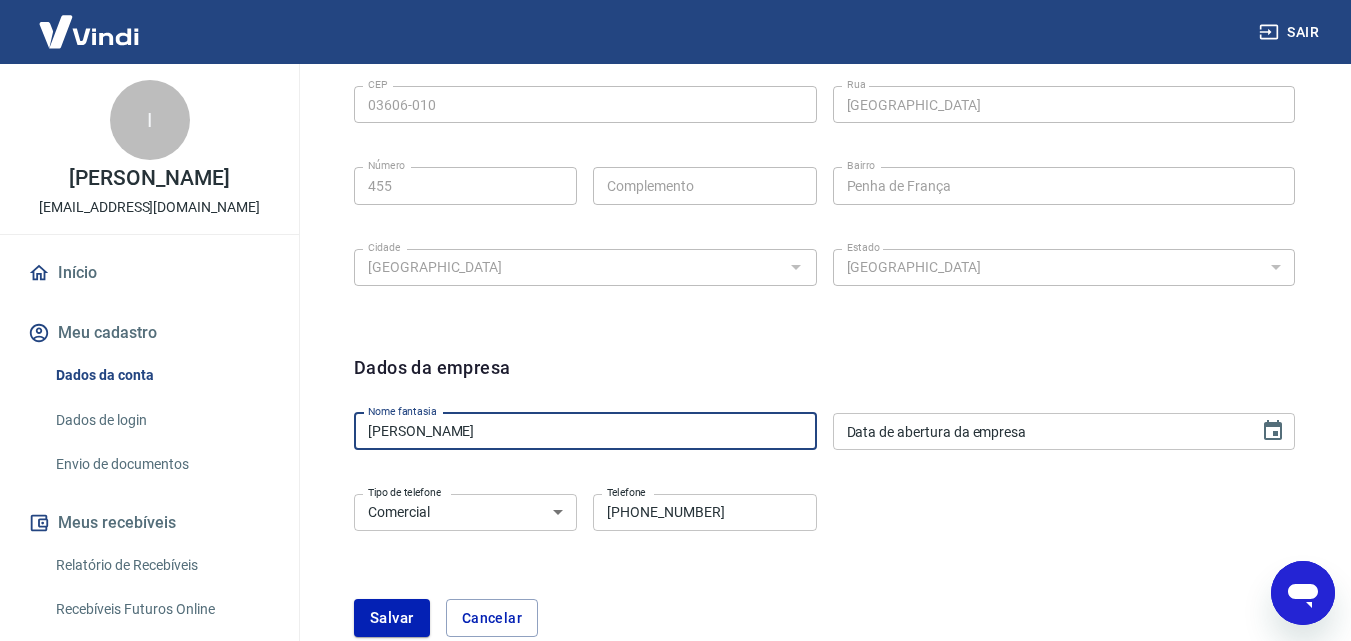 drag, startPoint x: 342, startPoint y: 411, endPoint x: 299, endPoint y: 403, distance: 43.737854 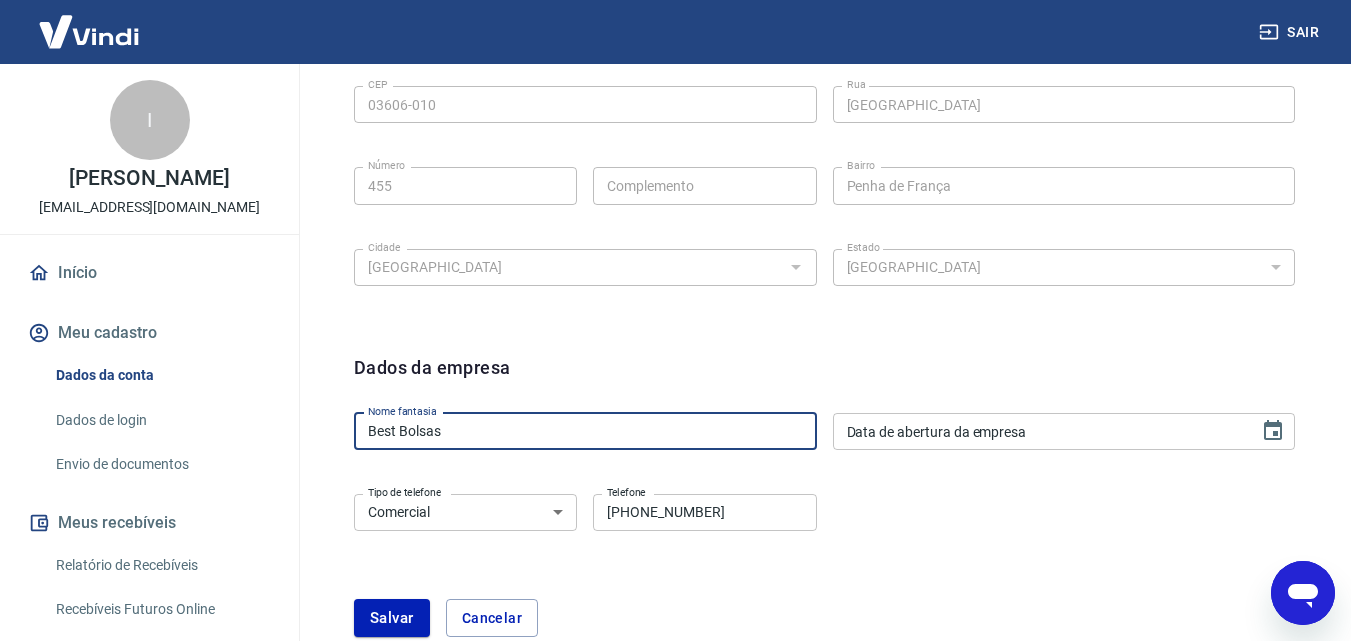 type on "Best Bolsas" 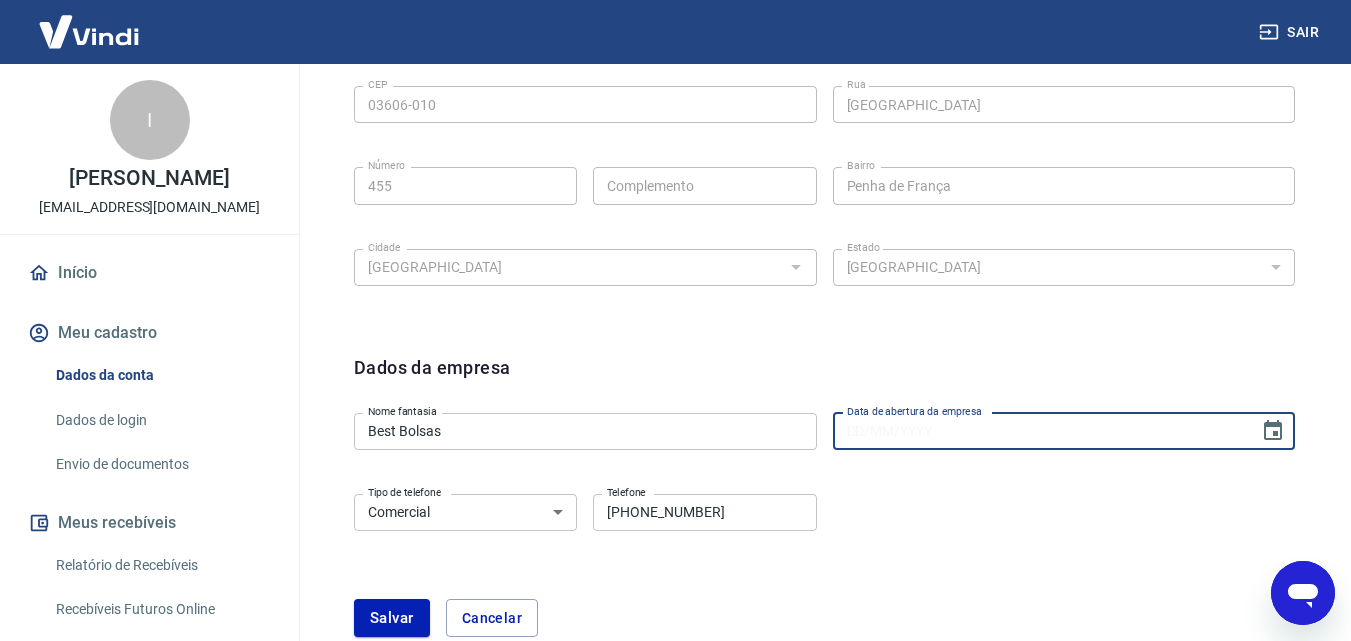 type on "DD/MM/YYYY" 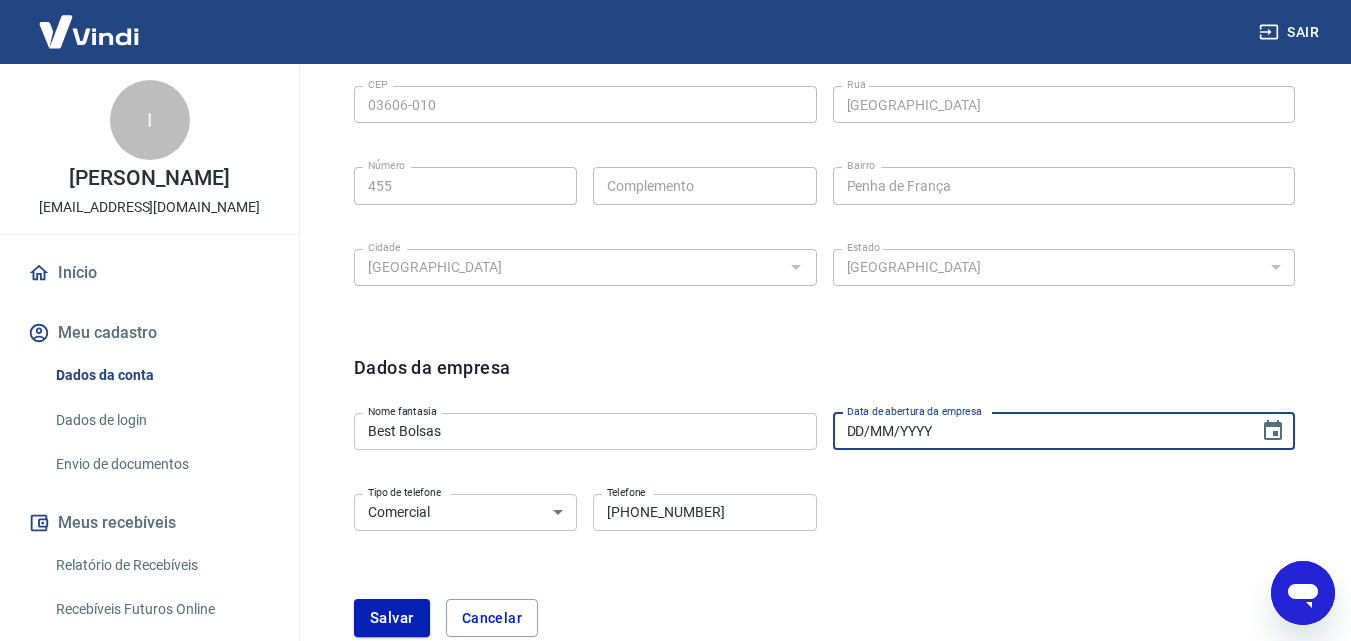 type on "x" 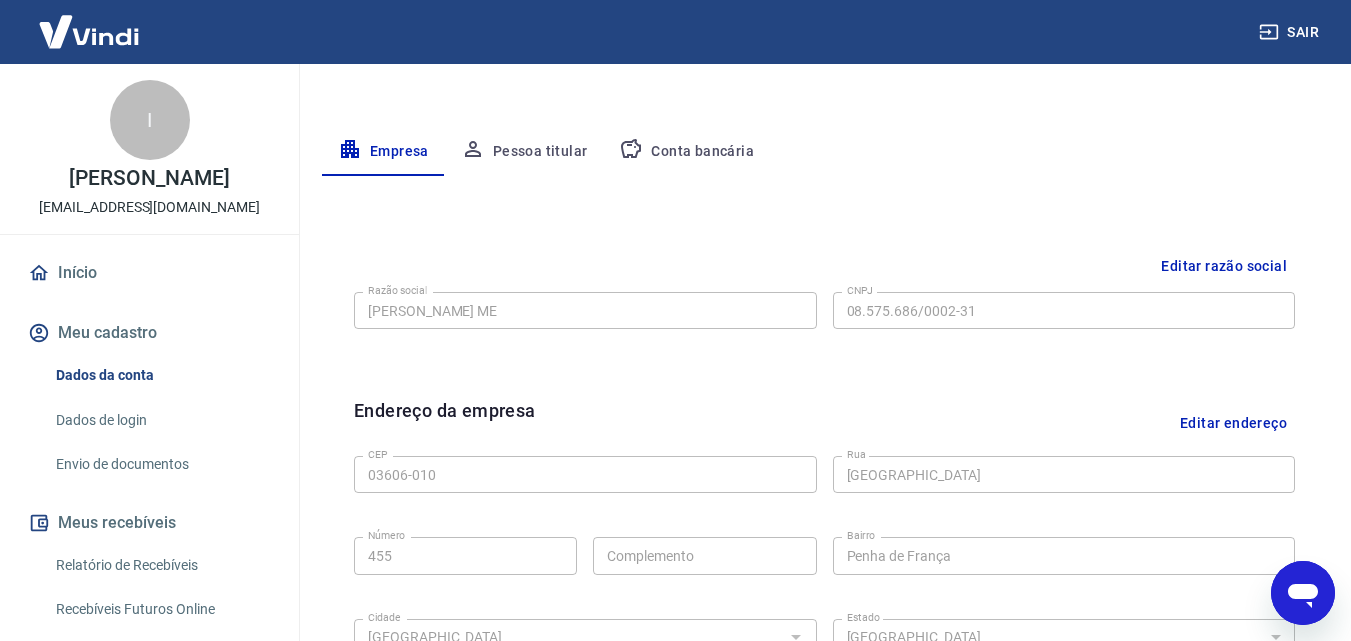 scroll, scrollTop: 301, scrollLeft: 0, axis: vertical 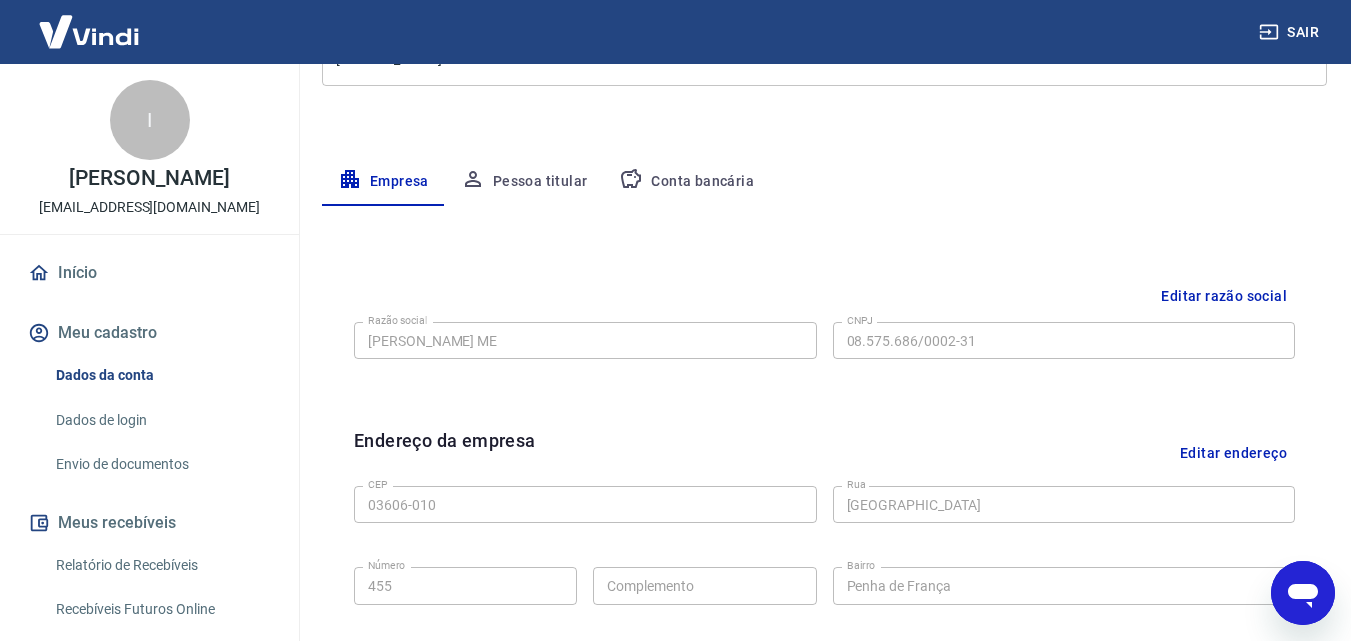 type 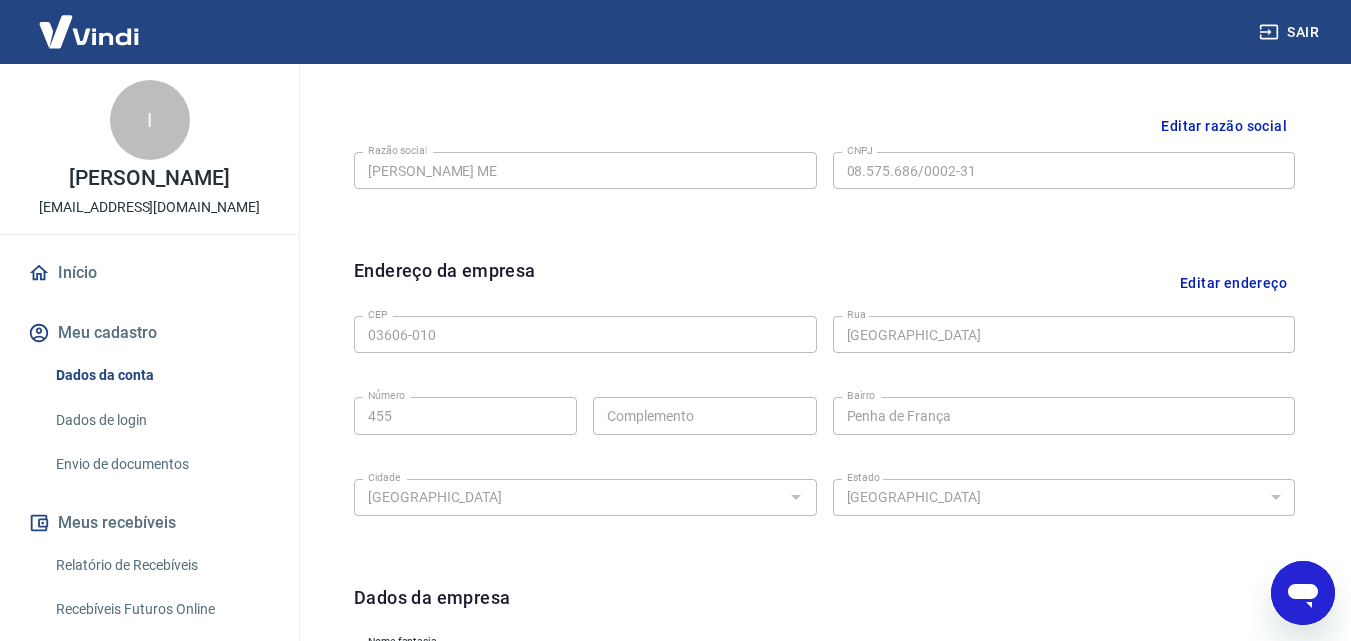 scroll, scrollTop: 701, scrollLeft: 0, axis: vertical 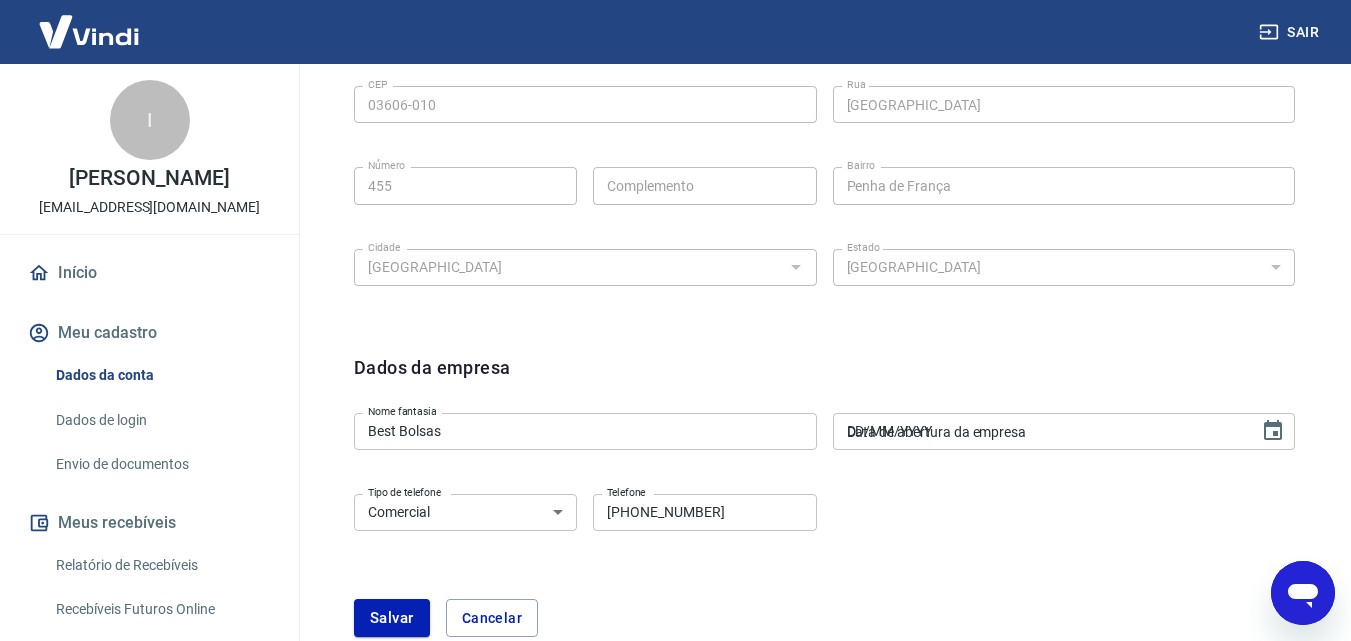 click on "DD/MM/YYYY" at bounding box center [1039, 431] 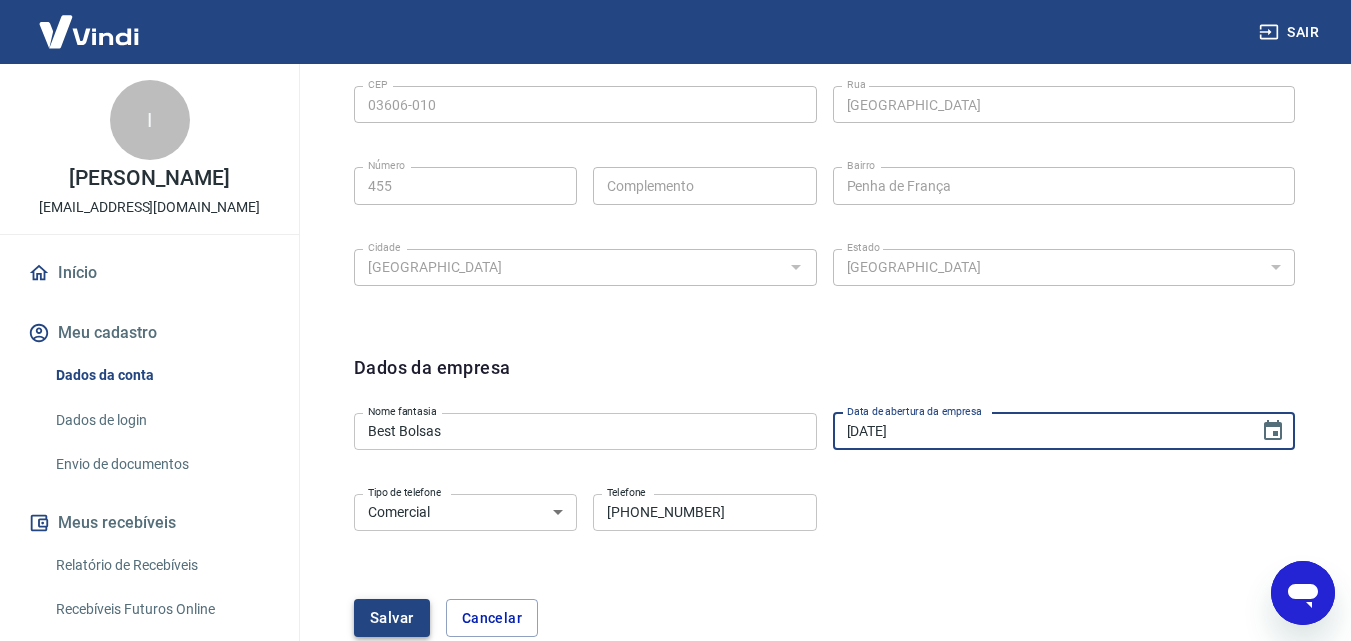 type on "01/11/2011" 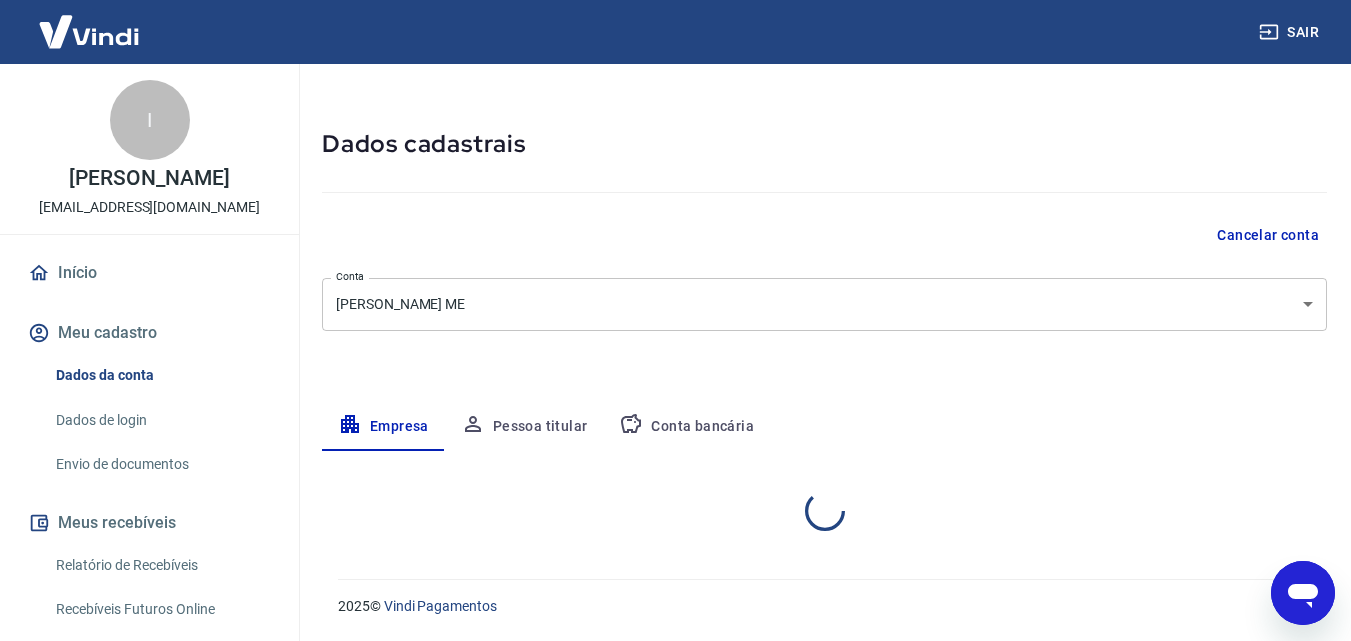 scroll, scrollTop: 56, scrollLeft: 0, axis: vertical 